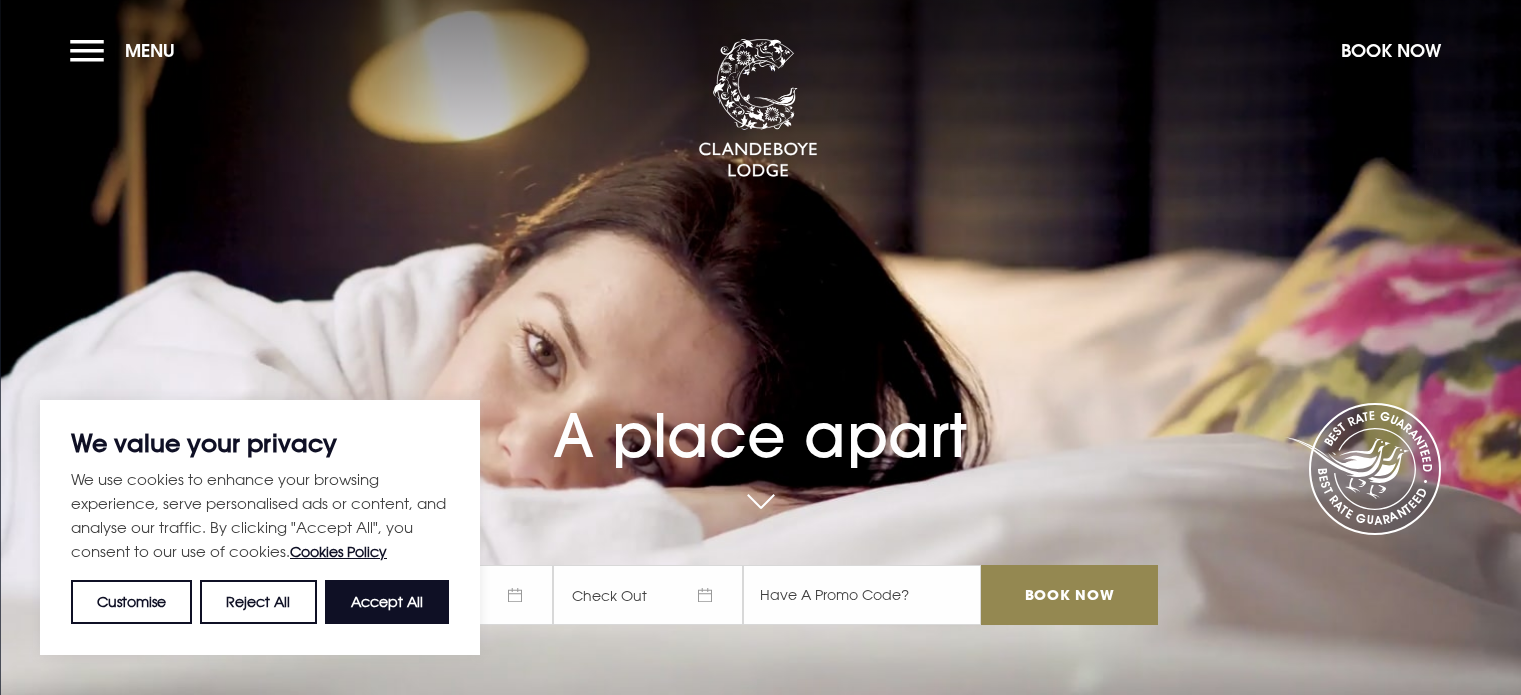 scroll, scrollTop: 0, scrollLeft: 0, axis: both 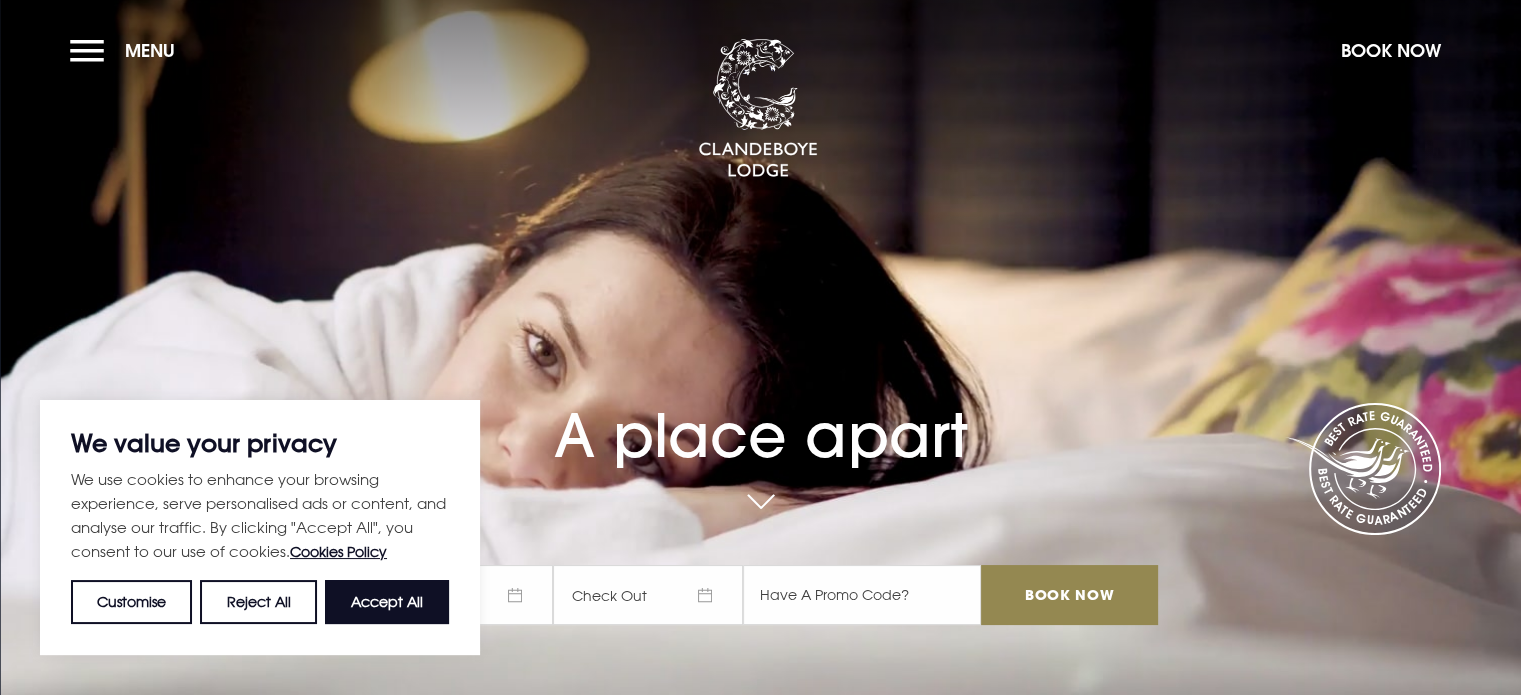 click on "A place apart
Check In
Check Out
Mon Tue Wed Thur Fri Sat Sun Mon Tue Wed Thur Fri Sat Sun   July   2025   1 2 3 4 5 6 7 8 9 10 11 12 13 14 15 16 17 18 19 20 21 22 23 24 25 26 27 28 29 30 31 August   2025   1 2 3 4 5 6 7 8 9 10 11 12 13 14 15 16 17 18 19 20 21 22 23 24 25 26 27 28 29 30 31 September   2025   1 2 3 4 5 6 7 8 9 10 11 12 13 14 15 16 17 18 19 20 21 22 23 24 25 26 27 28 29 30 October   2025   1 2 3 4 5 6 7 8 9 10 11 12 13 14 15 16 17 18 19 20 21 22 23 24 25 26 27 28 29 30 31   Keyboard Shortcuts   X   ↵  Select the date in focus  ←/→  Move backward (left) and forward (right) by one day.  ↑/↓  Move backward (up) and forward (down) by one week.  PgUp/PgDn  Switch months.  Home/End  Go to the first or last day of a week.  Esc  Close this panel  ?  Open this panel    Clear   Apply   ?     Book Now
Book Now" at bounding box center (760, 416) 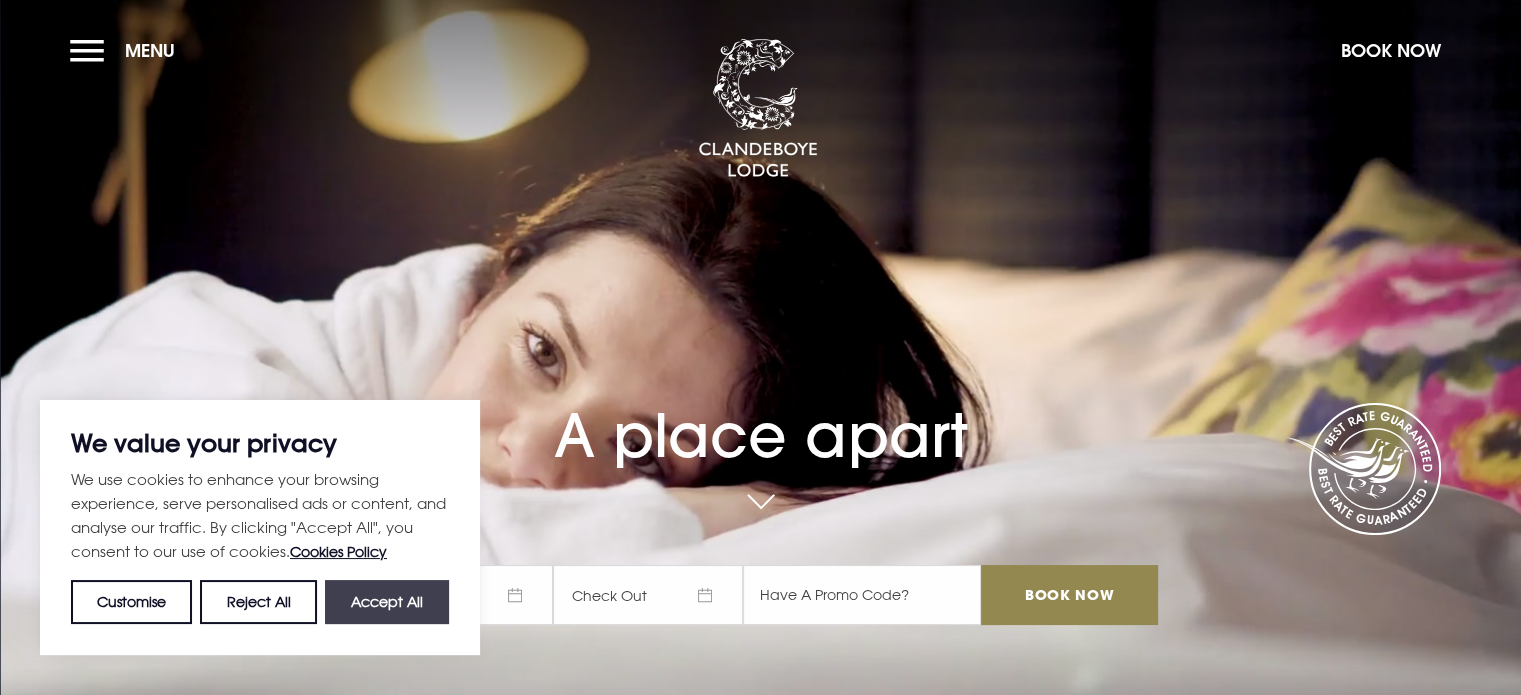 click on "Accept All" at bounding box center (387, 602) 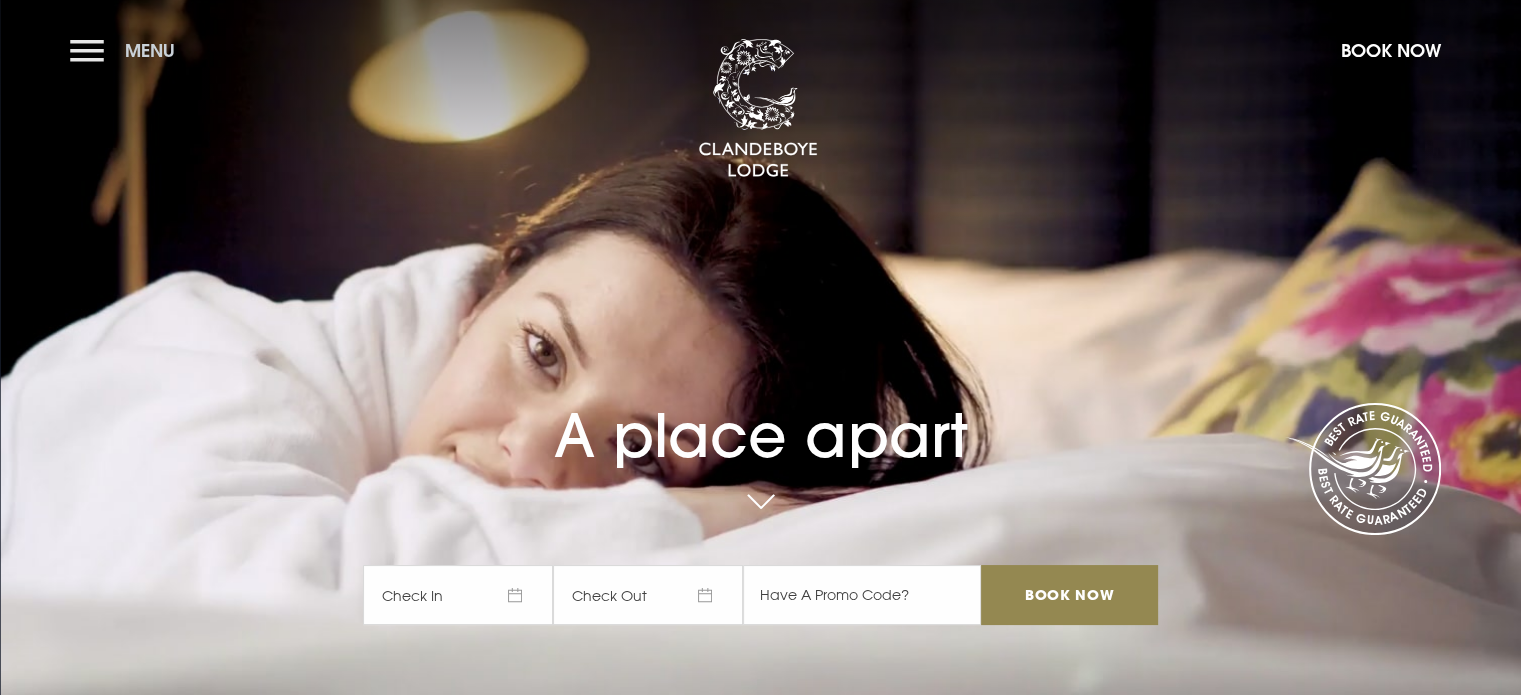 click on "Menu" at bounding box center (127, 50) 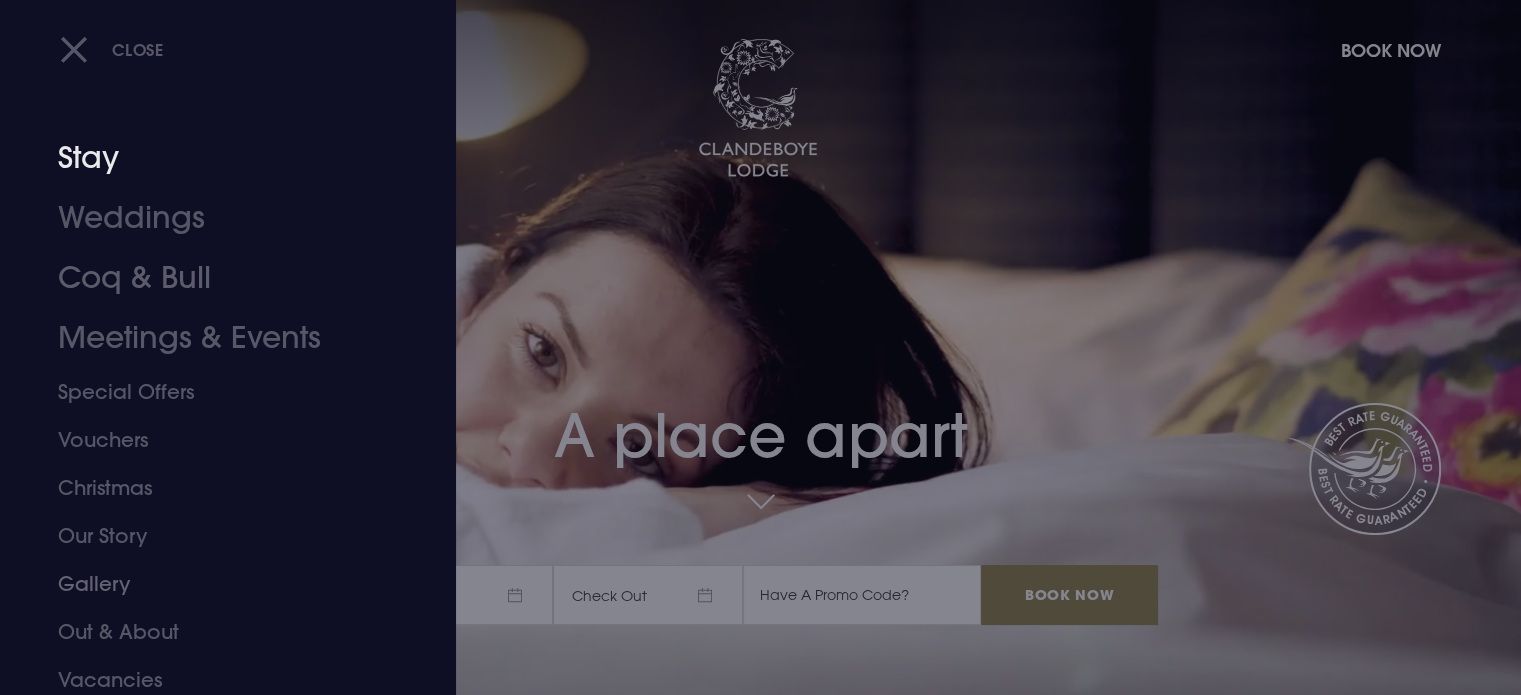 click on "Stay" at bounding box center (216, 158) 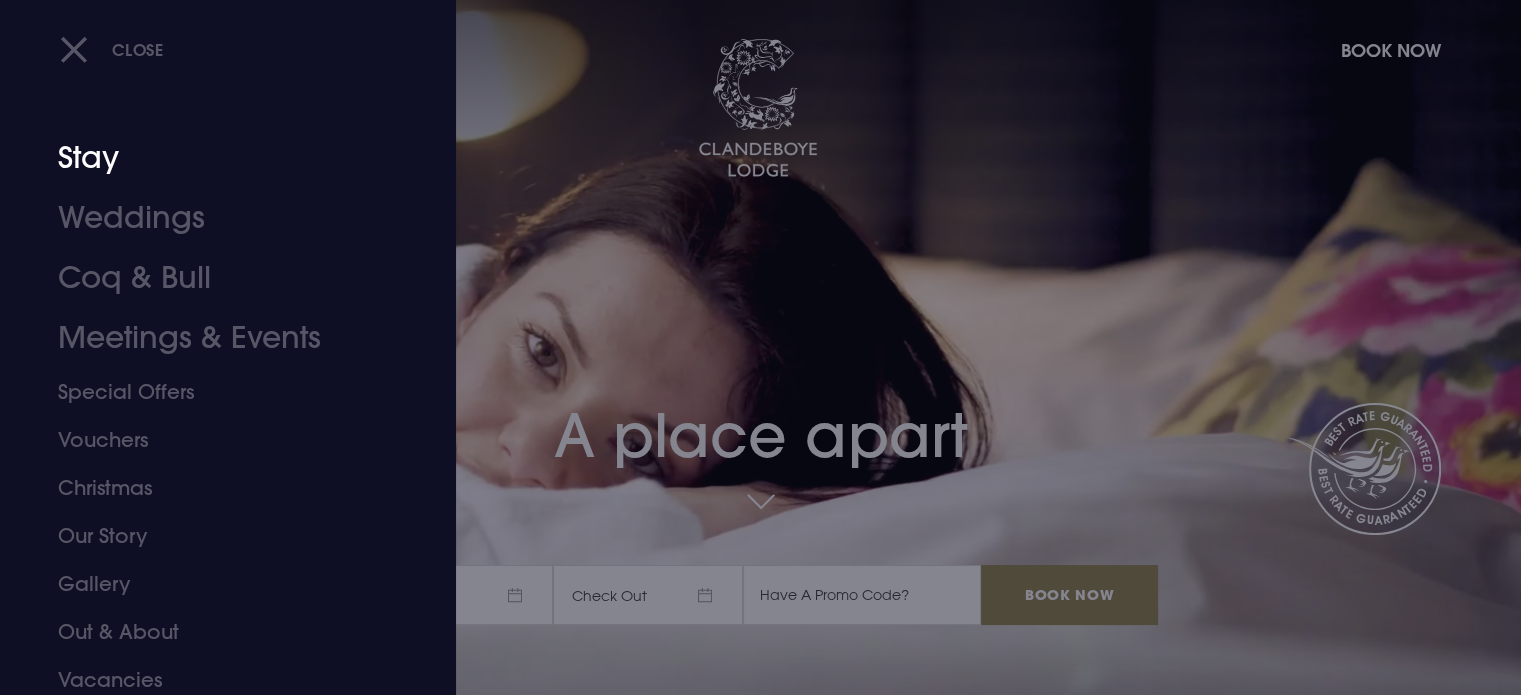click on "Stay" at bounding box center (216, 158) 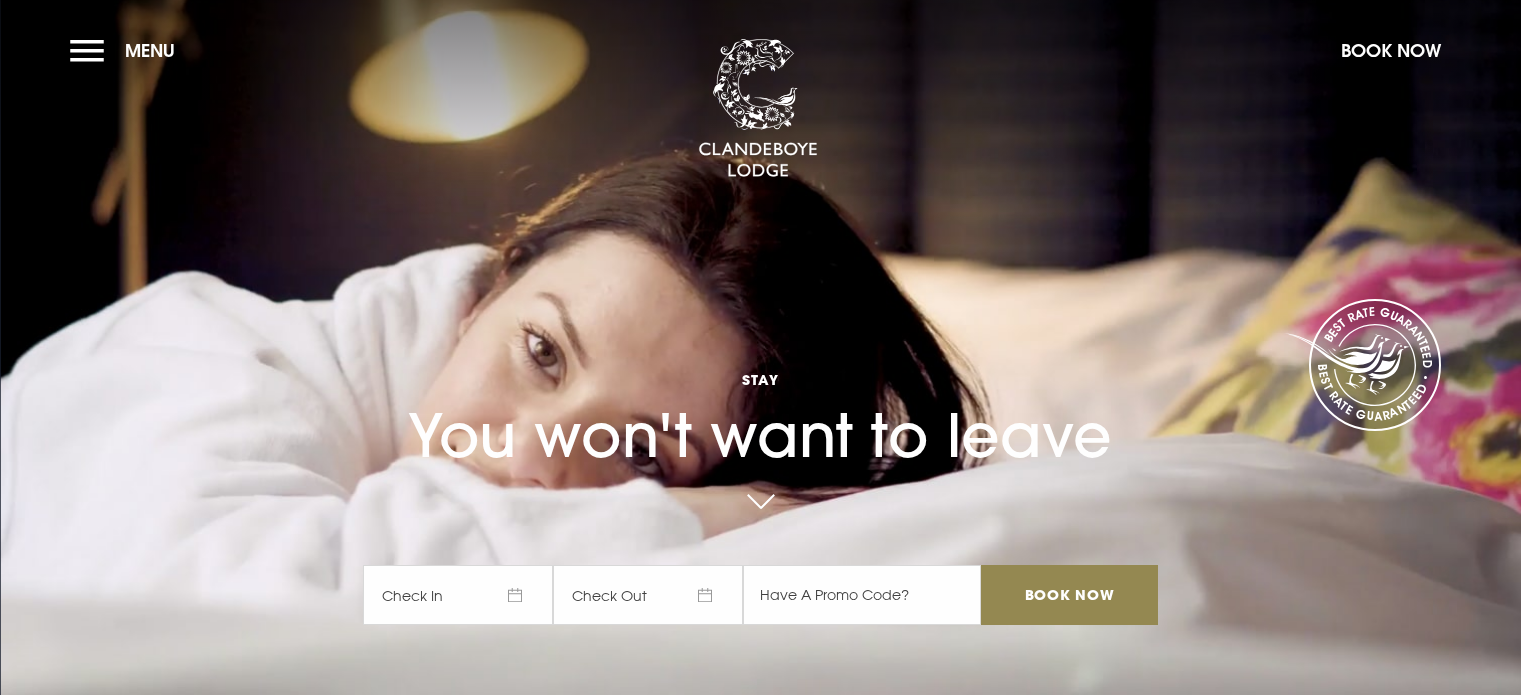 scroll, scrollTop: 0, scrollLeft: 0, axis: both 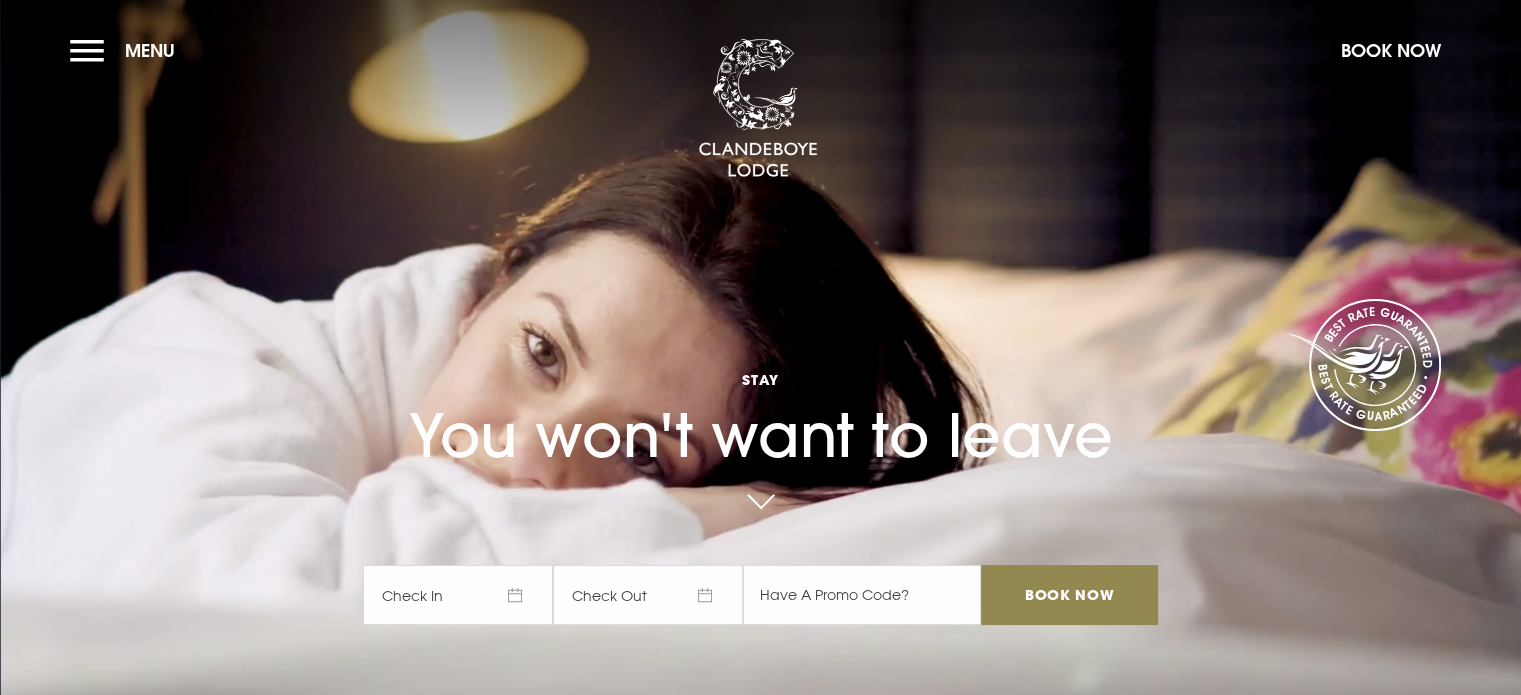 click on "Stay
You won't want to leave
Check In
Check Out
Mon Tue Wed Thur Fri Sat Sun Mon Tue Wed Thur Fri Sat Sun   July   2025   1 2 3 4 5 6 7 8 9 10 11 12 13 14 15 16 17 18 19 20 21 22 23 24 25 26 27 28 29 30 31 August   2025   1 2 3 4 5 6 7 8 9 10 11 12 13 14 15 16 17 18 19 20 21 22 23 24 25 26 27 28 29 30 31 September   2025   1 2 3 4 5 6 7 8 9 10 11 12 13 14 15 16 17 18 19 20 21 22 23 24 25 26 27 28 29 30 October   2025   1 2 3 4 5 6 7 8 9 10 11 12 13 14 15 16 17 18 19 20 21 22 23 24 25 26 27 28 29 30 31   Keyboard Shortcuts   X   ↵  Select the date in focus  ←/→  Move backward (left) and forward (right) by one day.  ↑/↓  Move backward (up) and forward (down) by one week.  PgUp/PgDn  Switch months.  Home/End  Go to the first or last day of a week.  Esc  Close this panel  ?  Open this panel    Clear   Apply   ?     Book Now
Book Now" at bounding box center (760, 347) 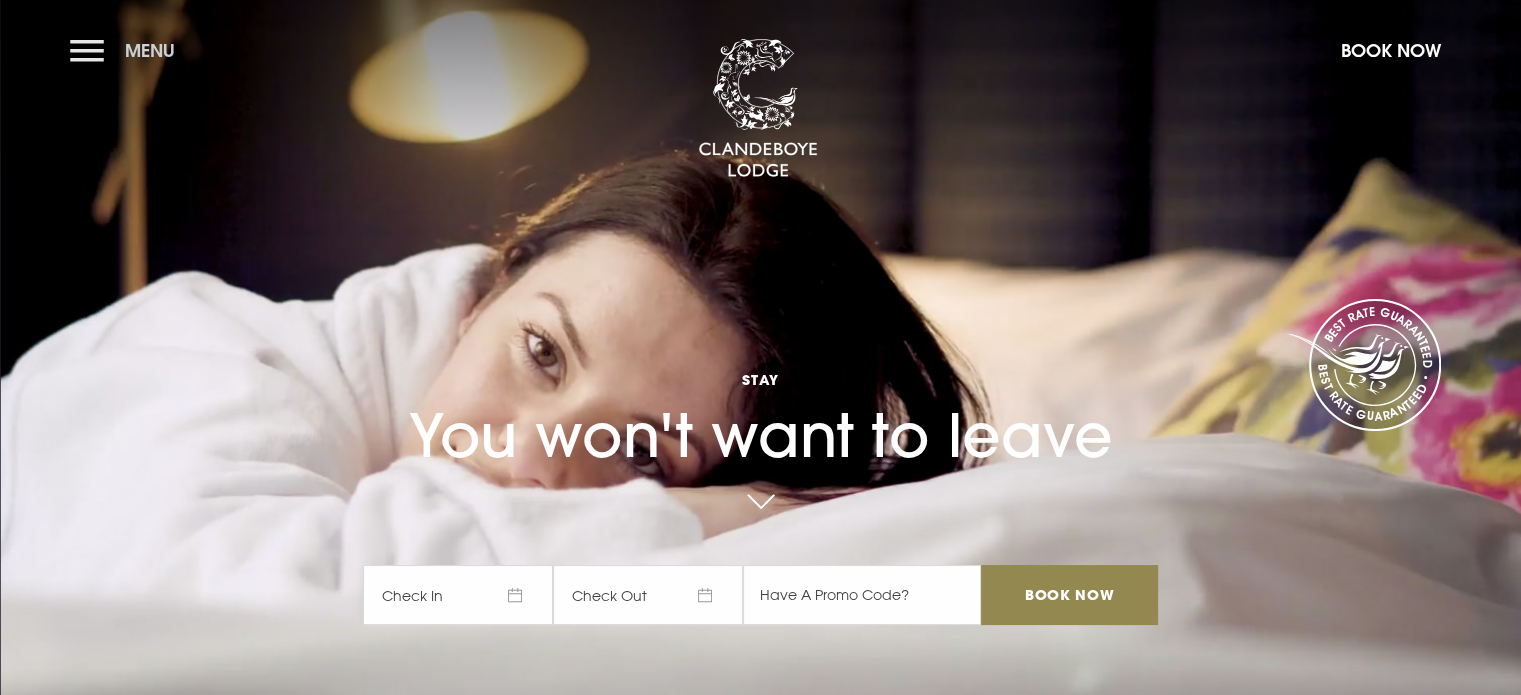 click on "Menu" at bounding box center [127, 50] 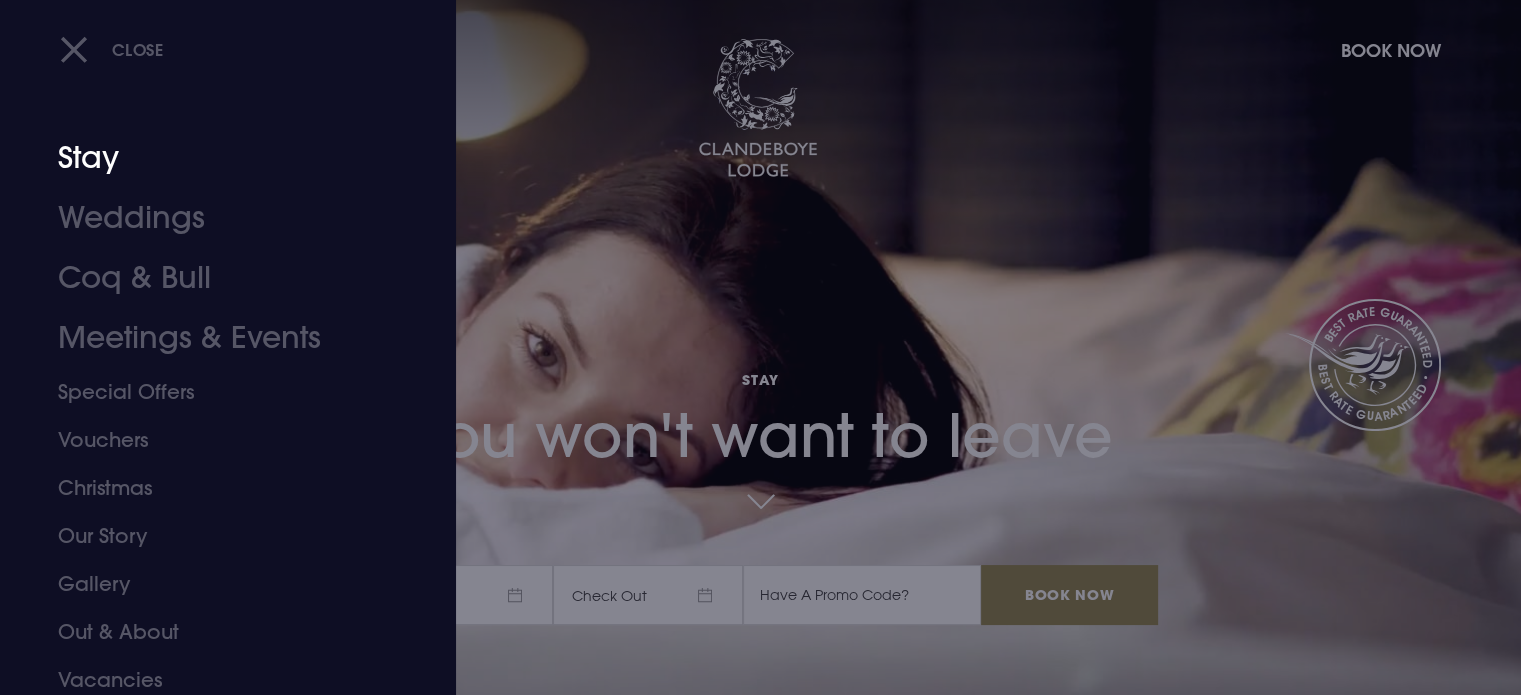 click on "Stay" at bounding box center [216, 158] 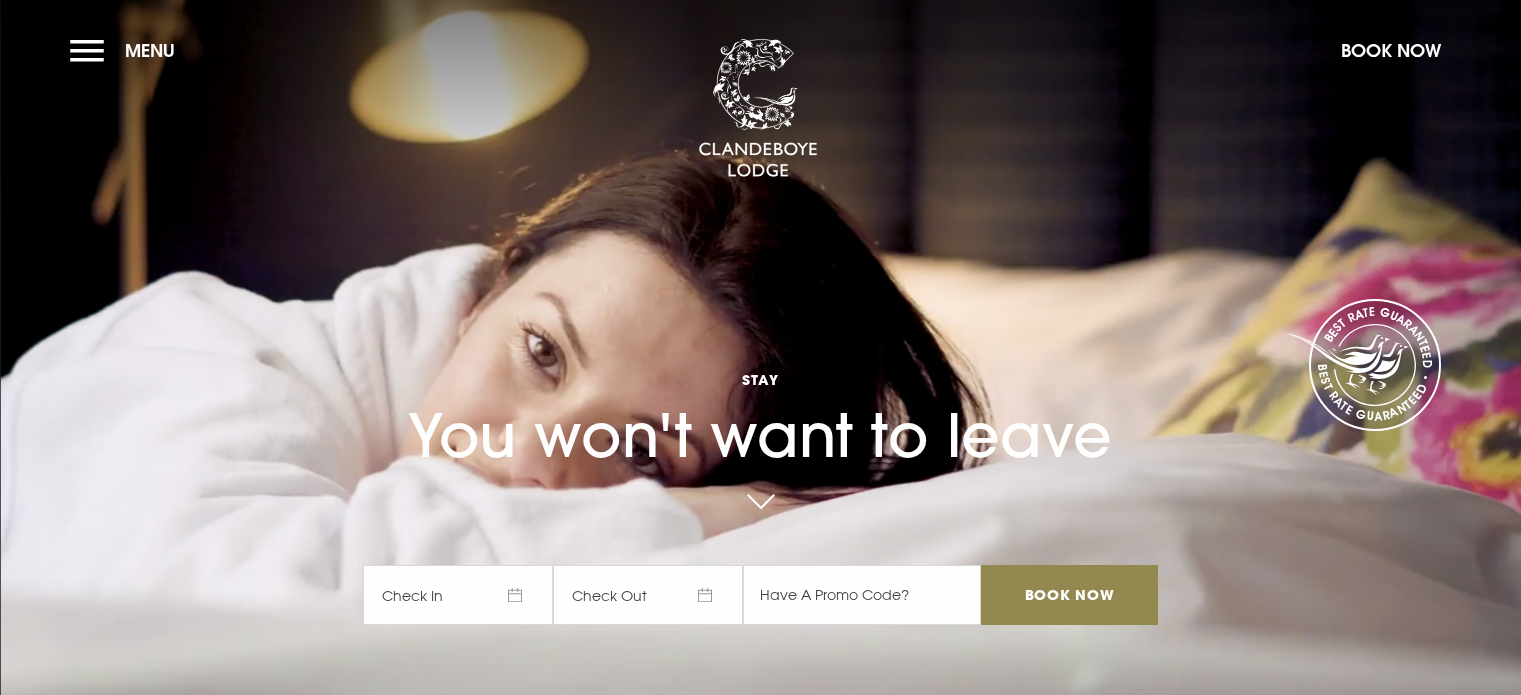 scroll, scrollTop: 0, scrollLeft: 0, axis: both 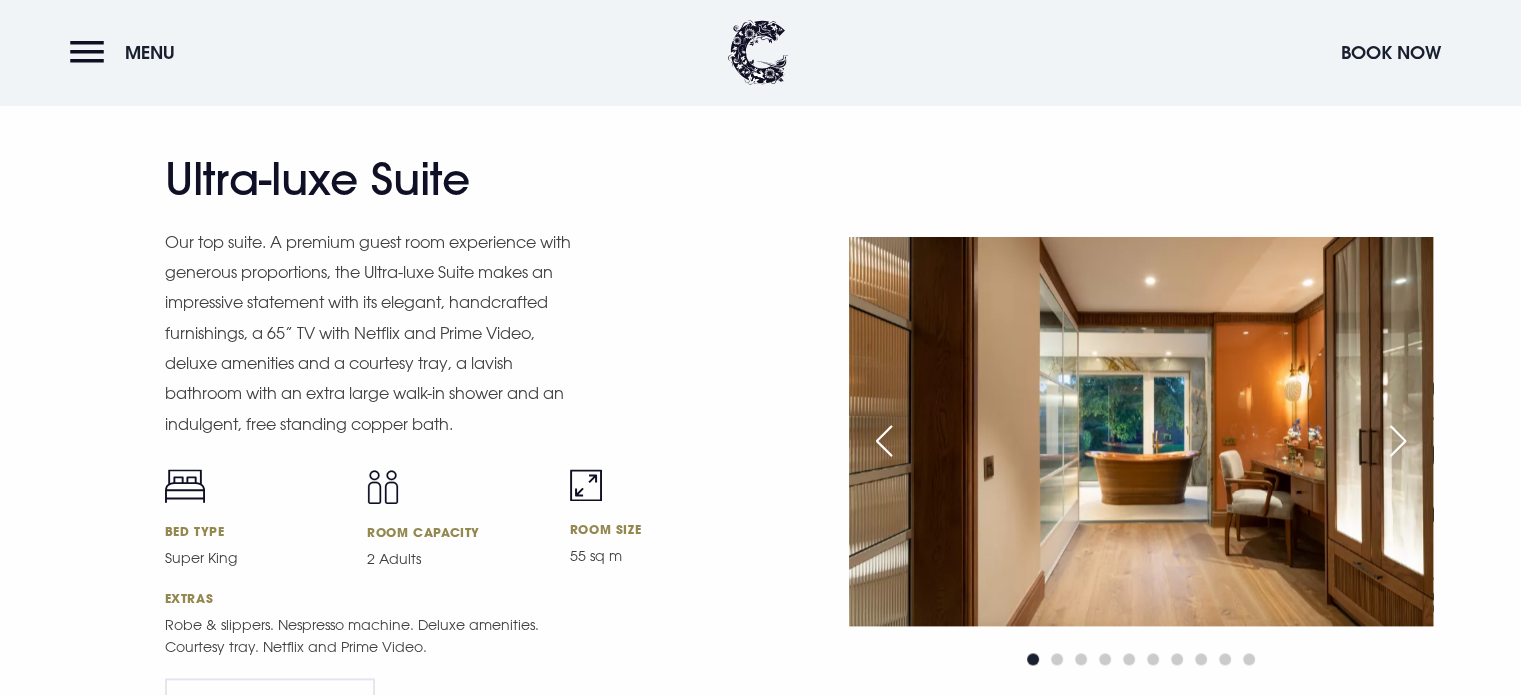 click at bounding box center [1398, 441] 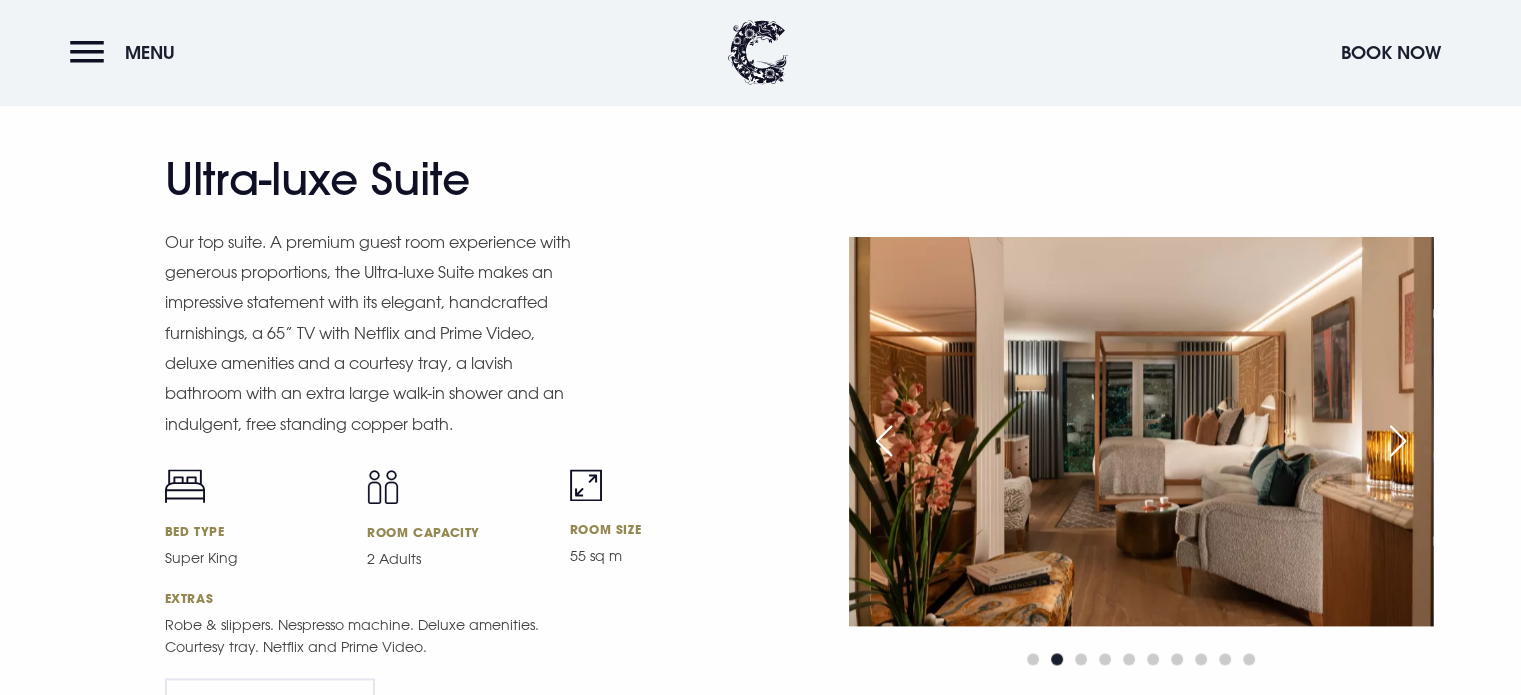 click at bounding box center (1398, 441) 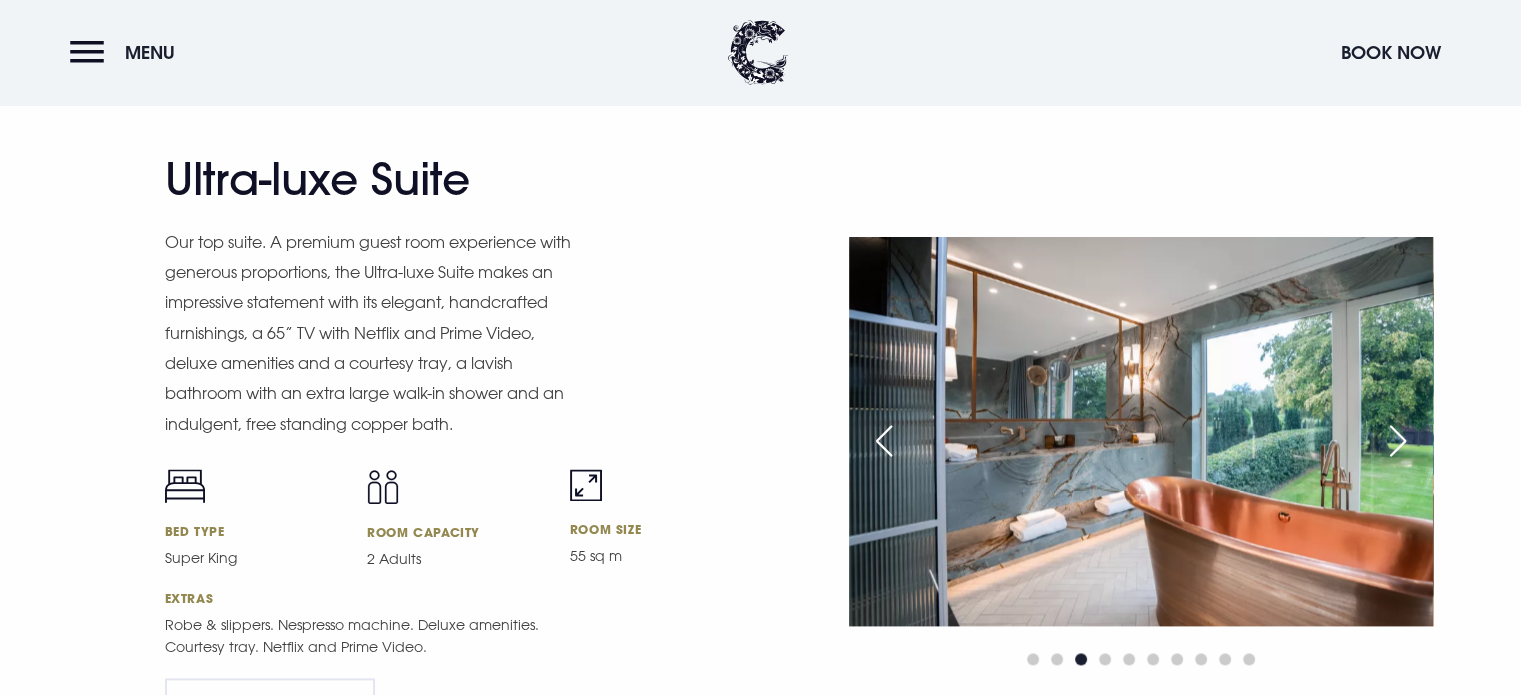 click at bounding box center (884, 441) 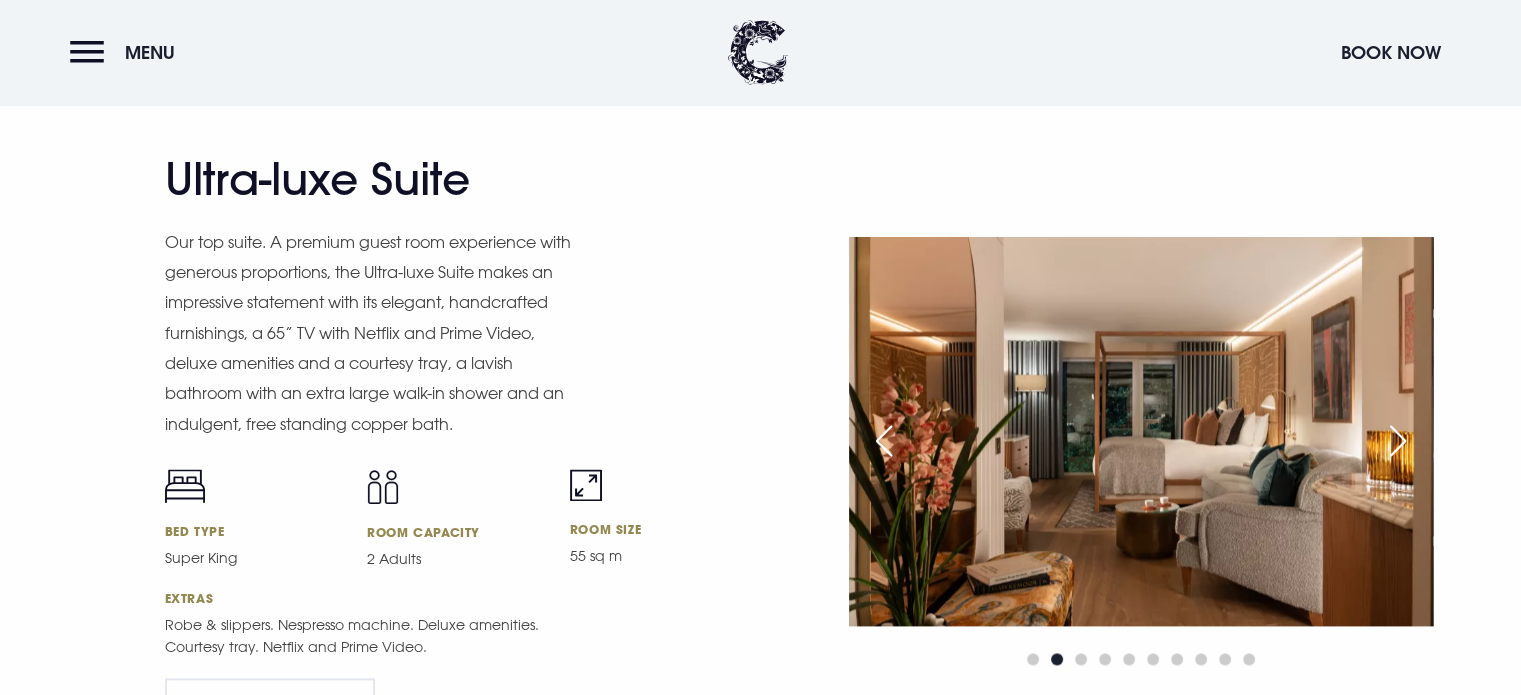 click at bounding box center (884, 441) 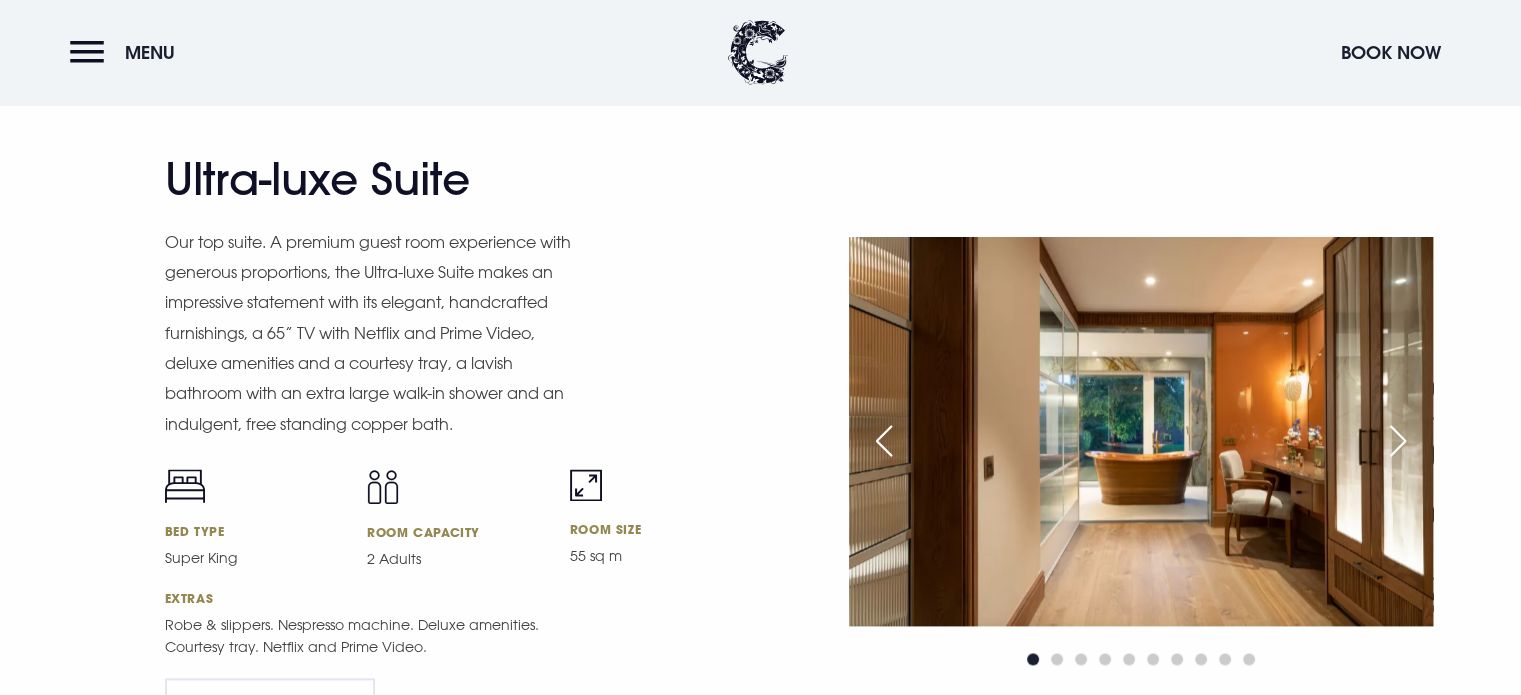 click at bounding box center (884, 441) 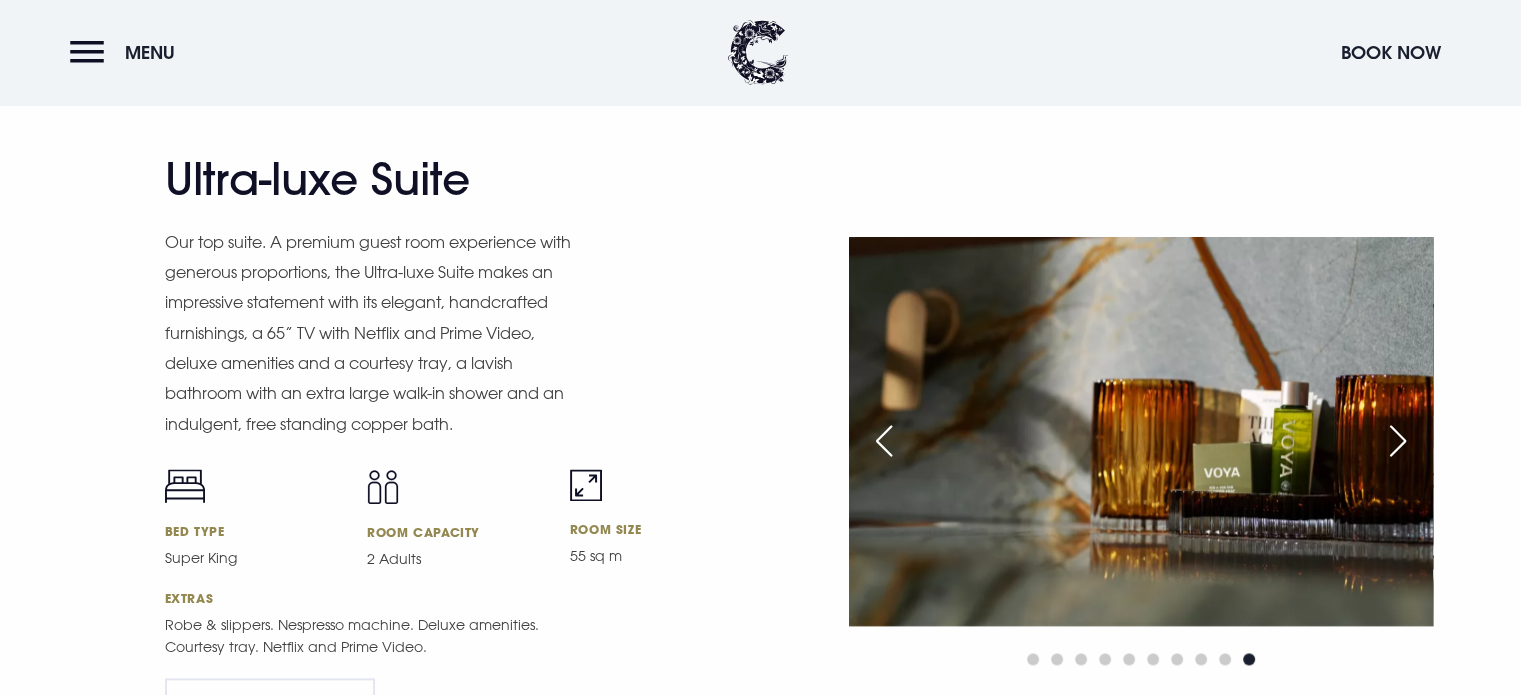 click at bounding box center (884, 441) 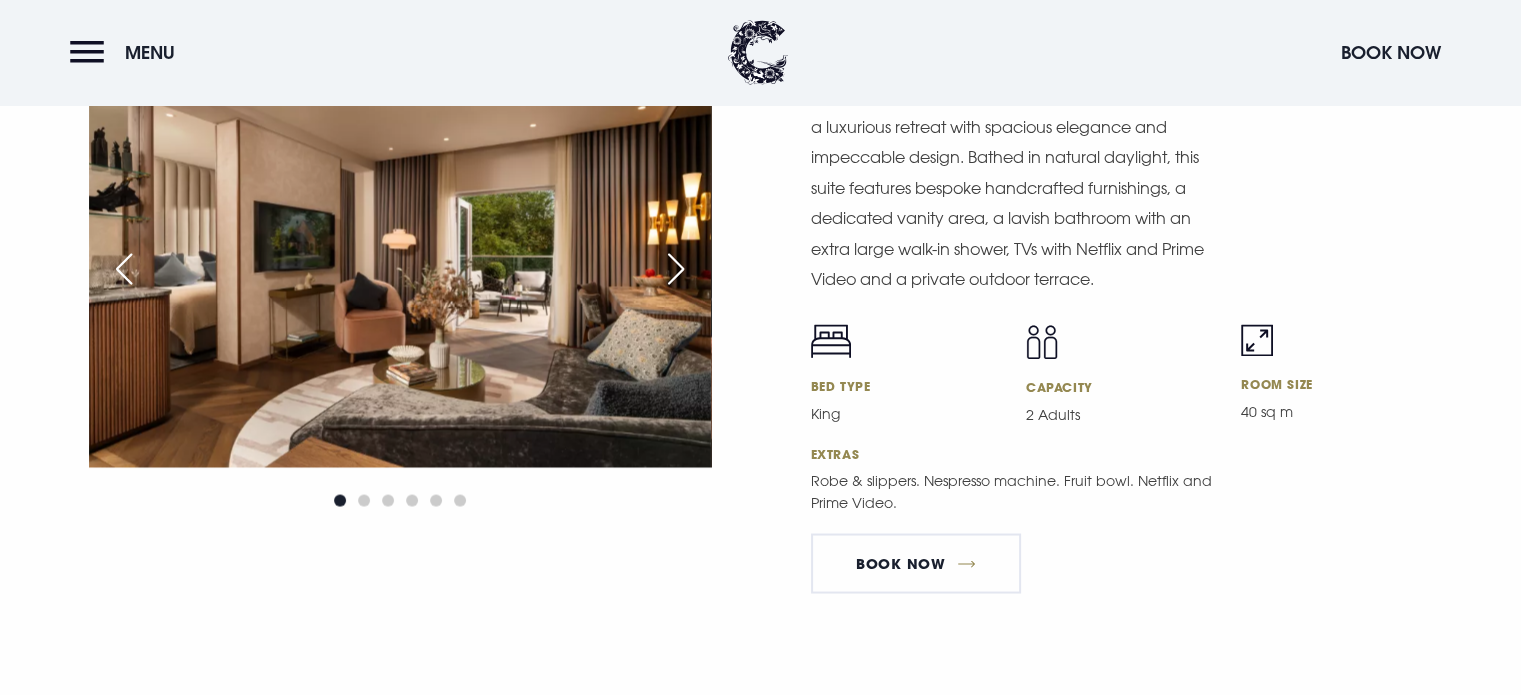 scroll, scrollTop: 3400, scrollLeft: 0, axis: vertical 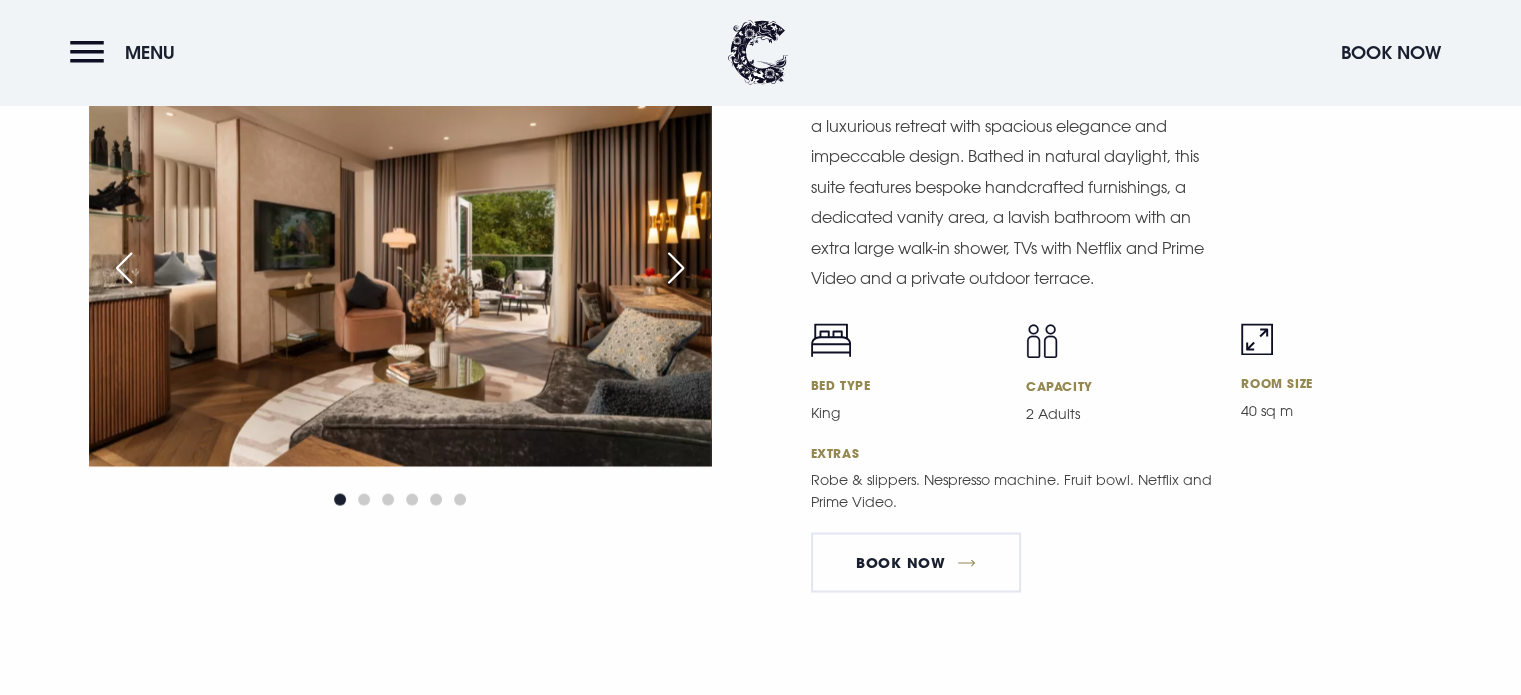 click on "Dressing Room Suite
Crafted to perfection. The Dressing Room Suite offers a luxurious retreat with spacious elegance and impeccable design. Bathed in natural daylight, this suite features bespoke handcrafted furnishings, a dedicated vanity area, a lavish bathroom with an extra large walk-in shower, TVs with Netflix and Prime Video and a private outdoor terrace.         Bed Type   King     Capacity   2 Adults     Room Size   40 sq m   Extras   Robe & slippers. Nespresso machine. Fruit bowl. Netflix and Prime Video.   BOOK NOW" at bounding box center (760, 331) 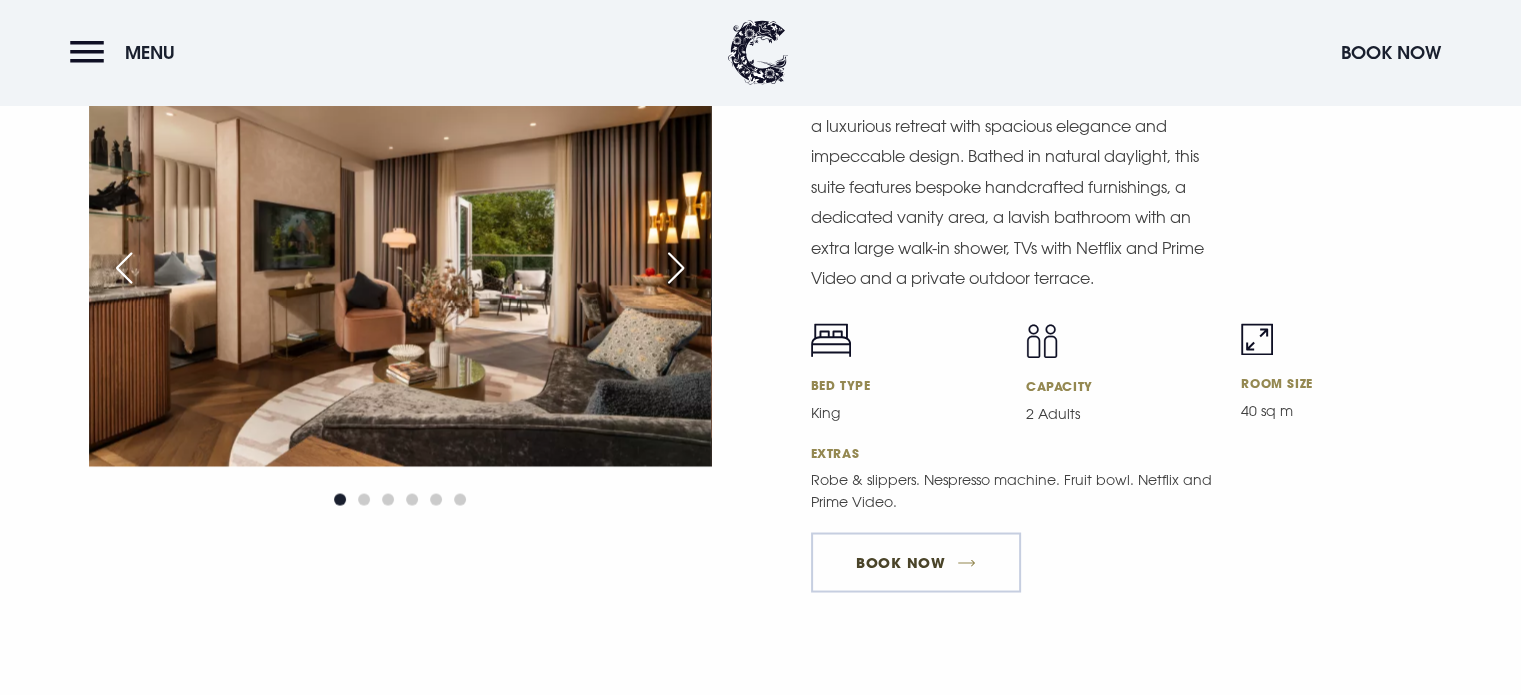 click on "BOOK NOW" at bounding box center (916, 562) 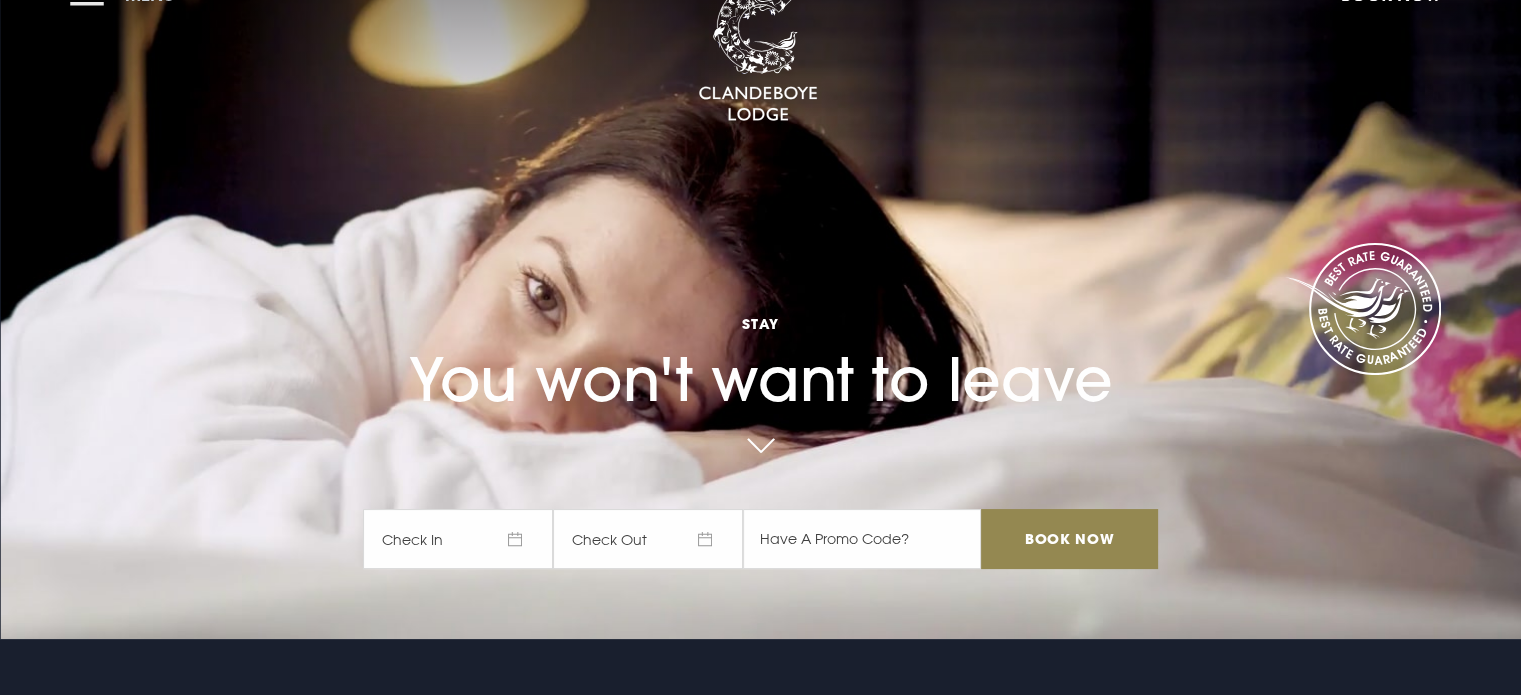 scroll, scrollTop: 0, scrollLeft: 0, axis: both 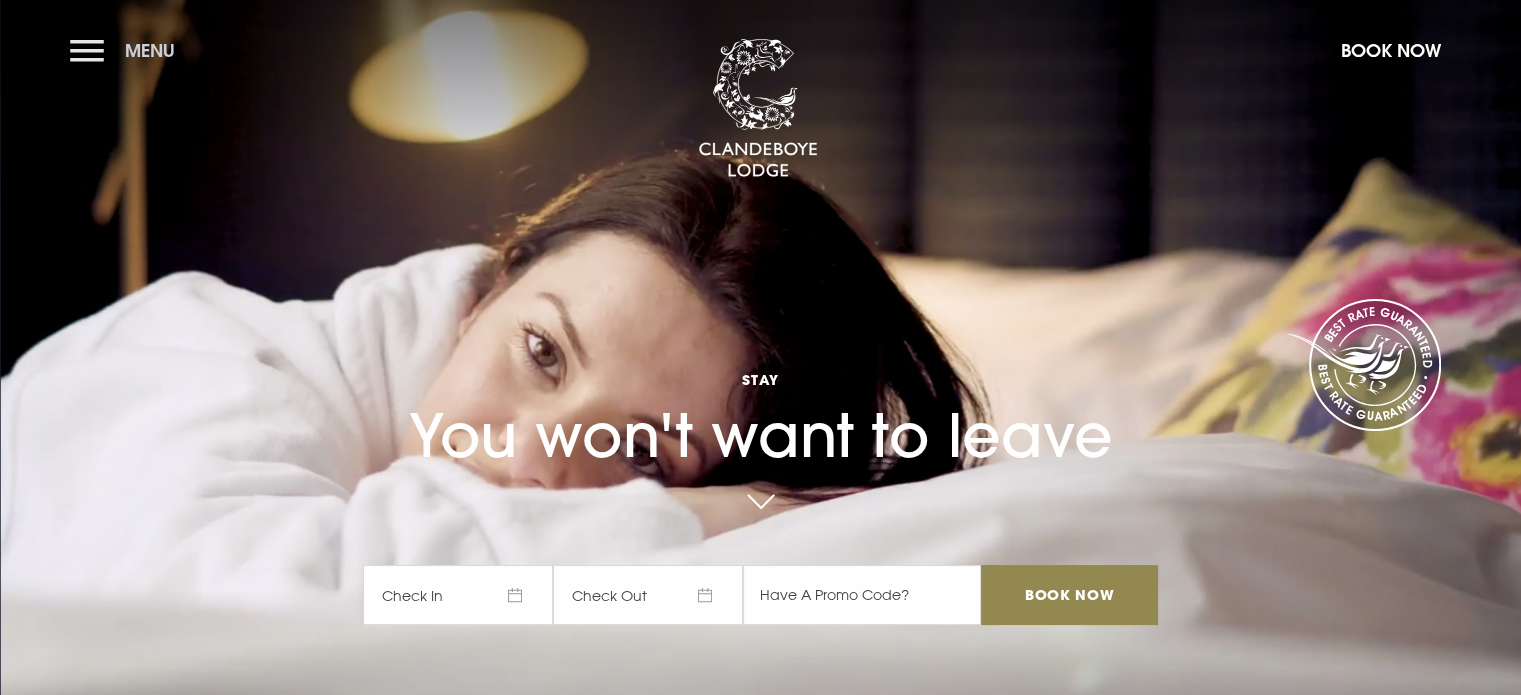 click on "Menu" at bounding box center (127, 50) 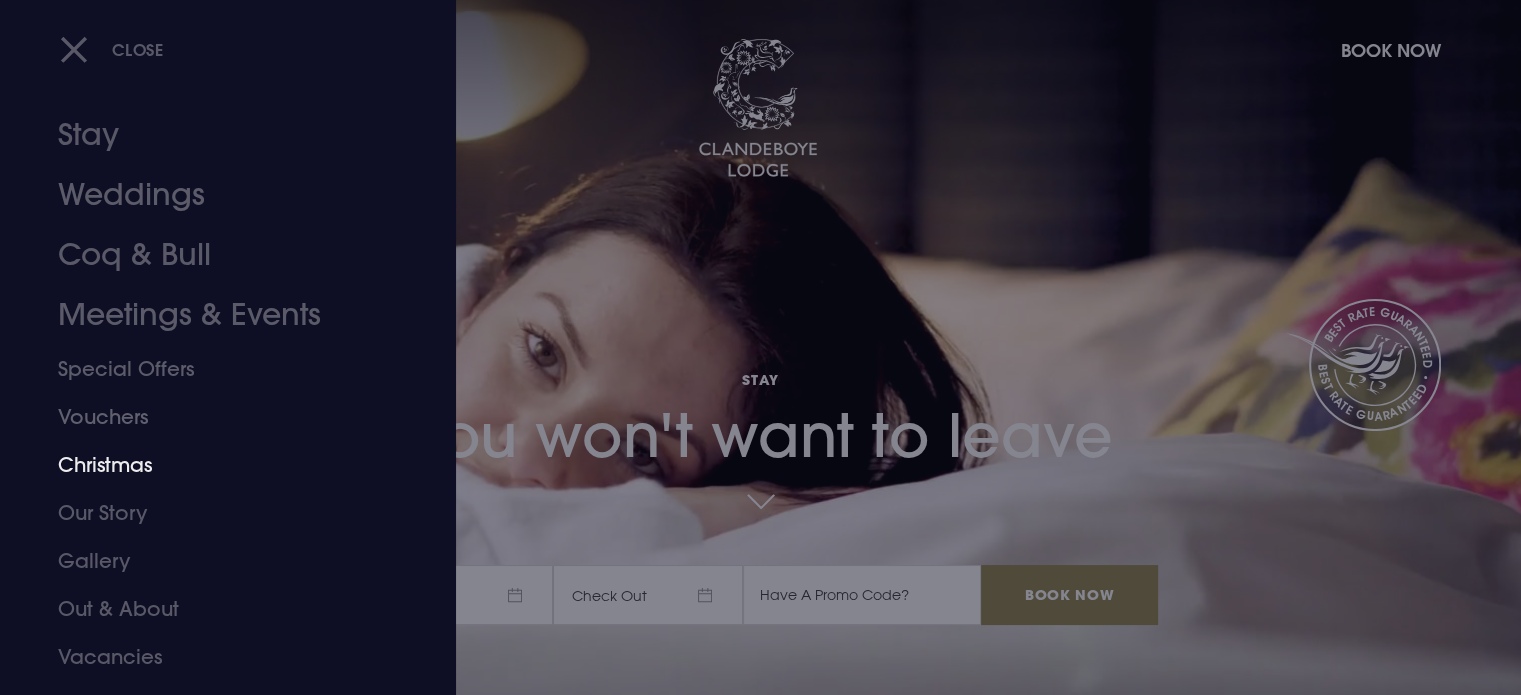 scroll, scrollTop: 56, scrollLeft: 0, axis: vertical 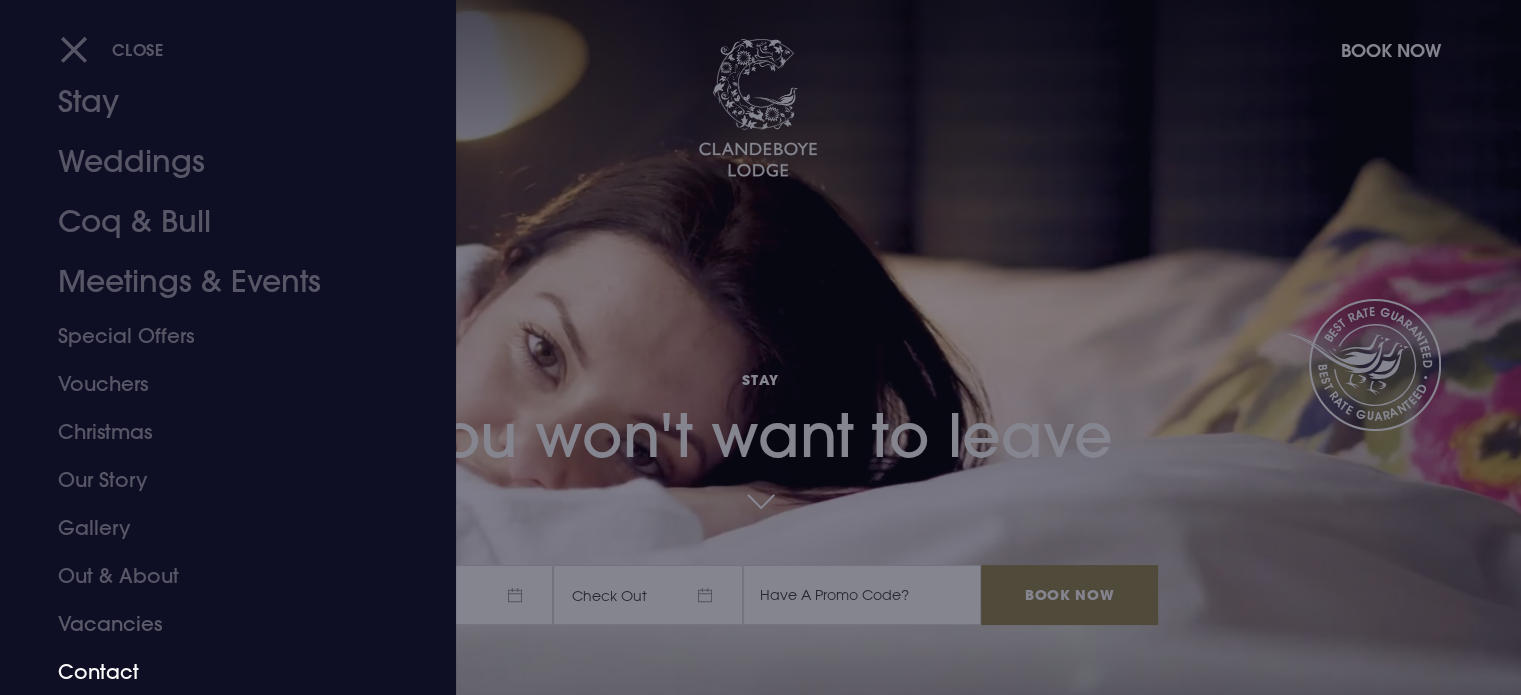 click on "Contact" at bounding box center (216, 672) 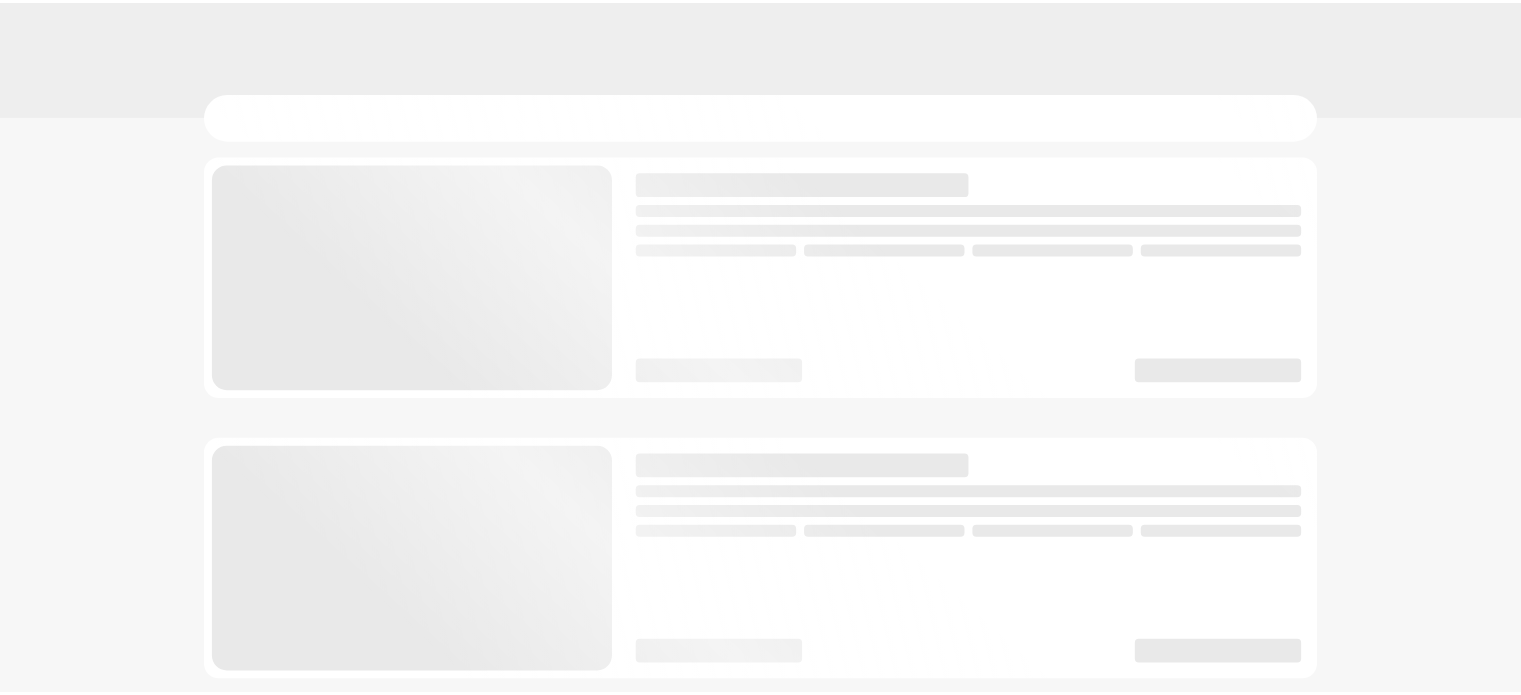 scroll, scrollTop: 0, scrollLeft: 0, axis: both 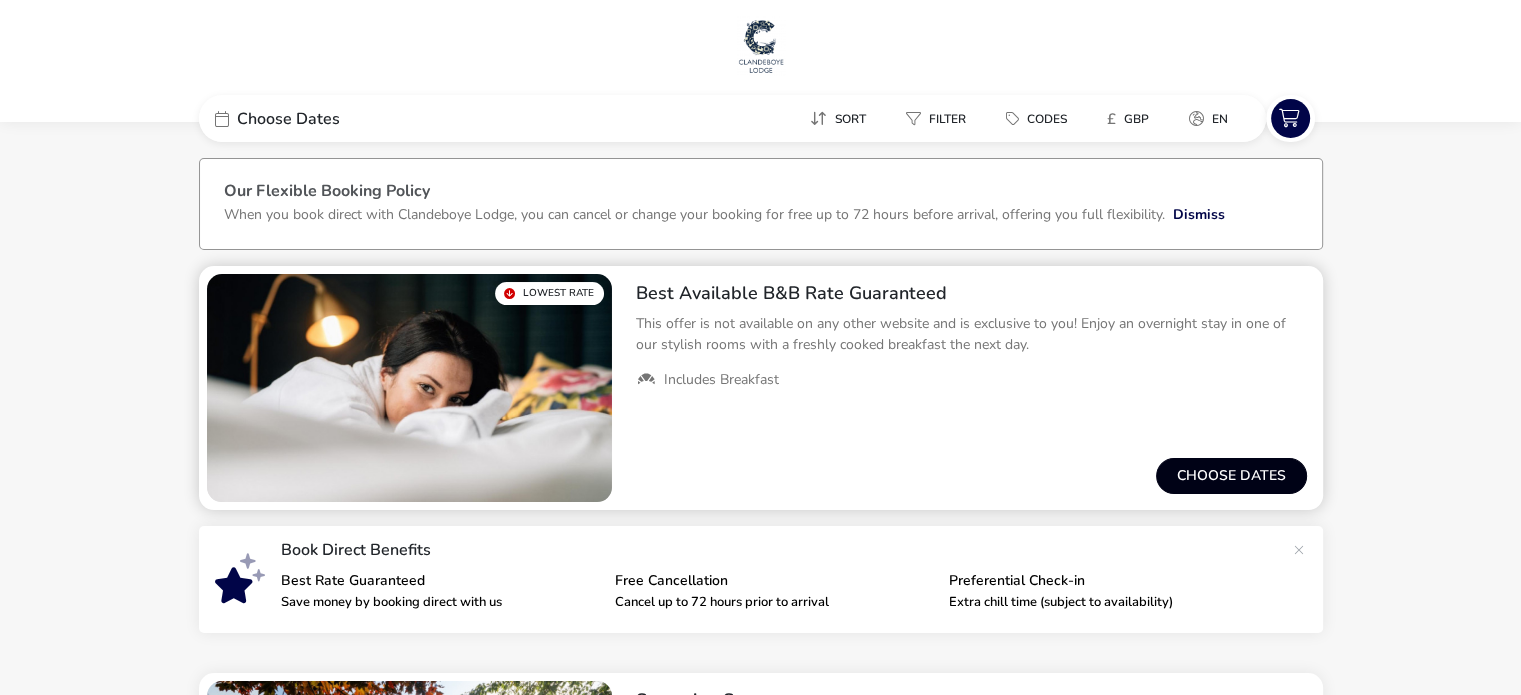 click on "Choose dates" at bounding box center [1231, 476] 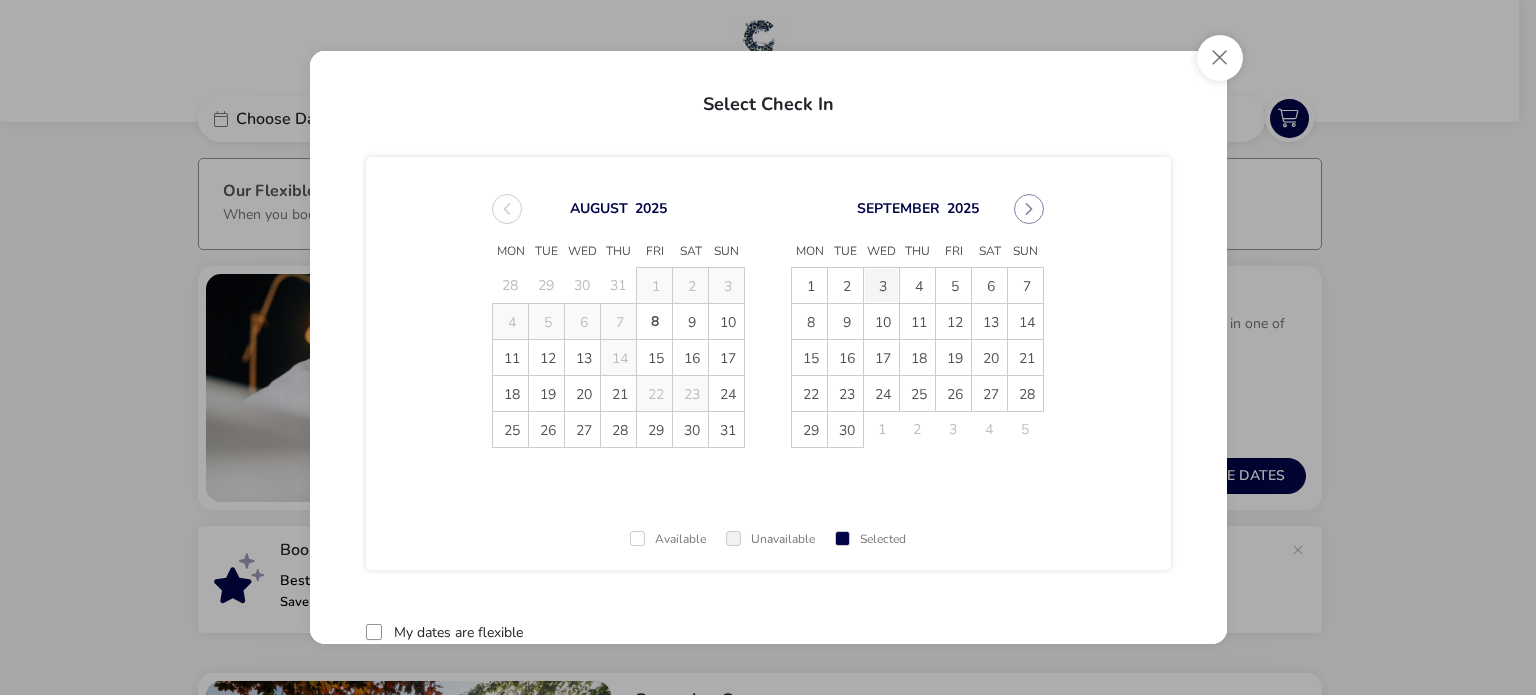 click on "3" at bounding box center [881, 285] 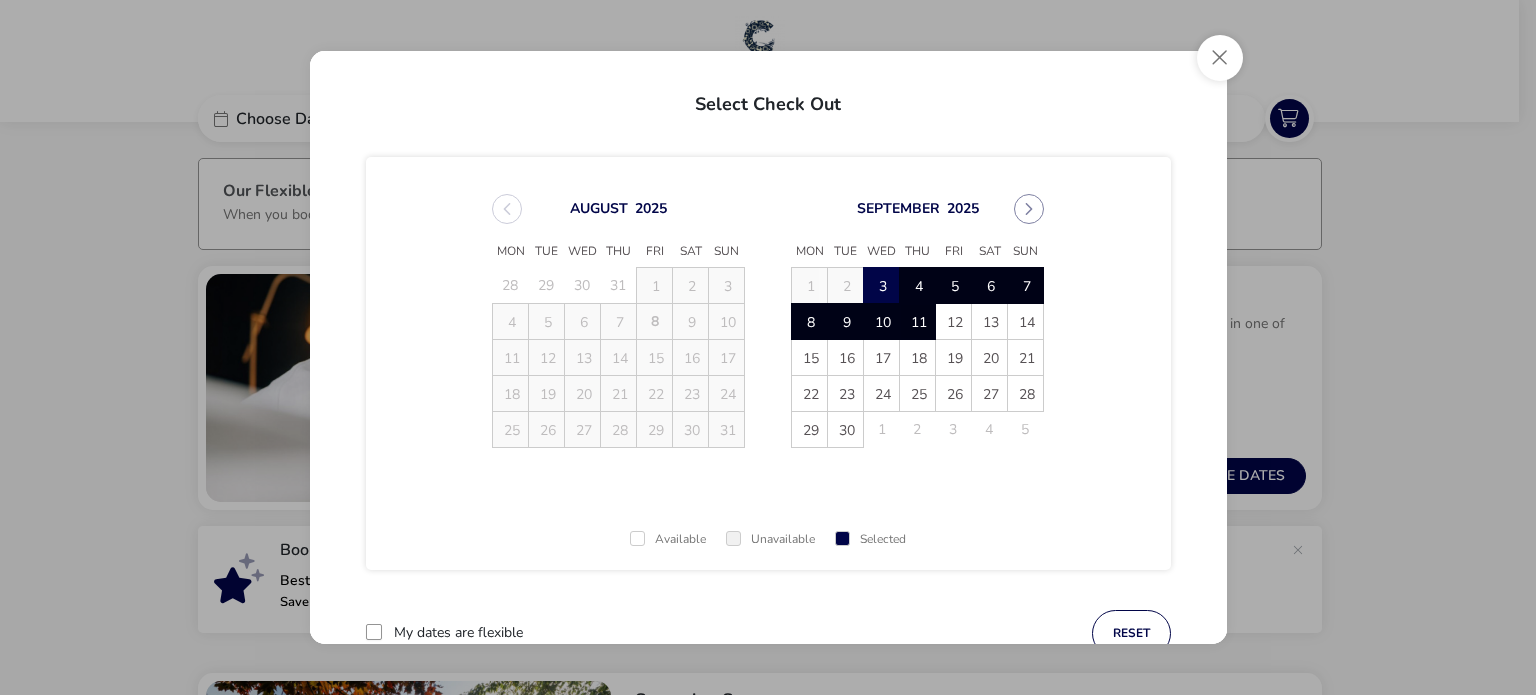 click on "11" at bounding box center (917, 321) 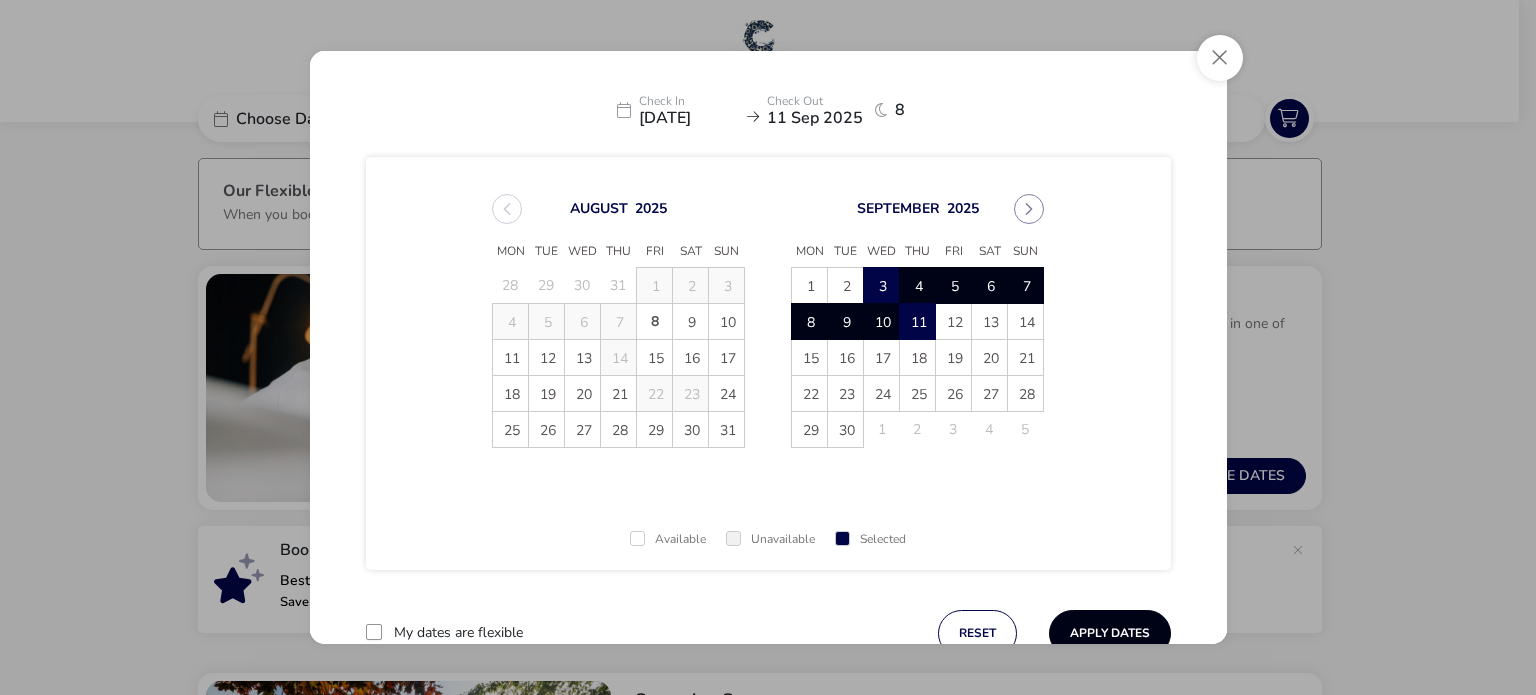 click on "Apply Dates" at bounding box center (1110, 633) 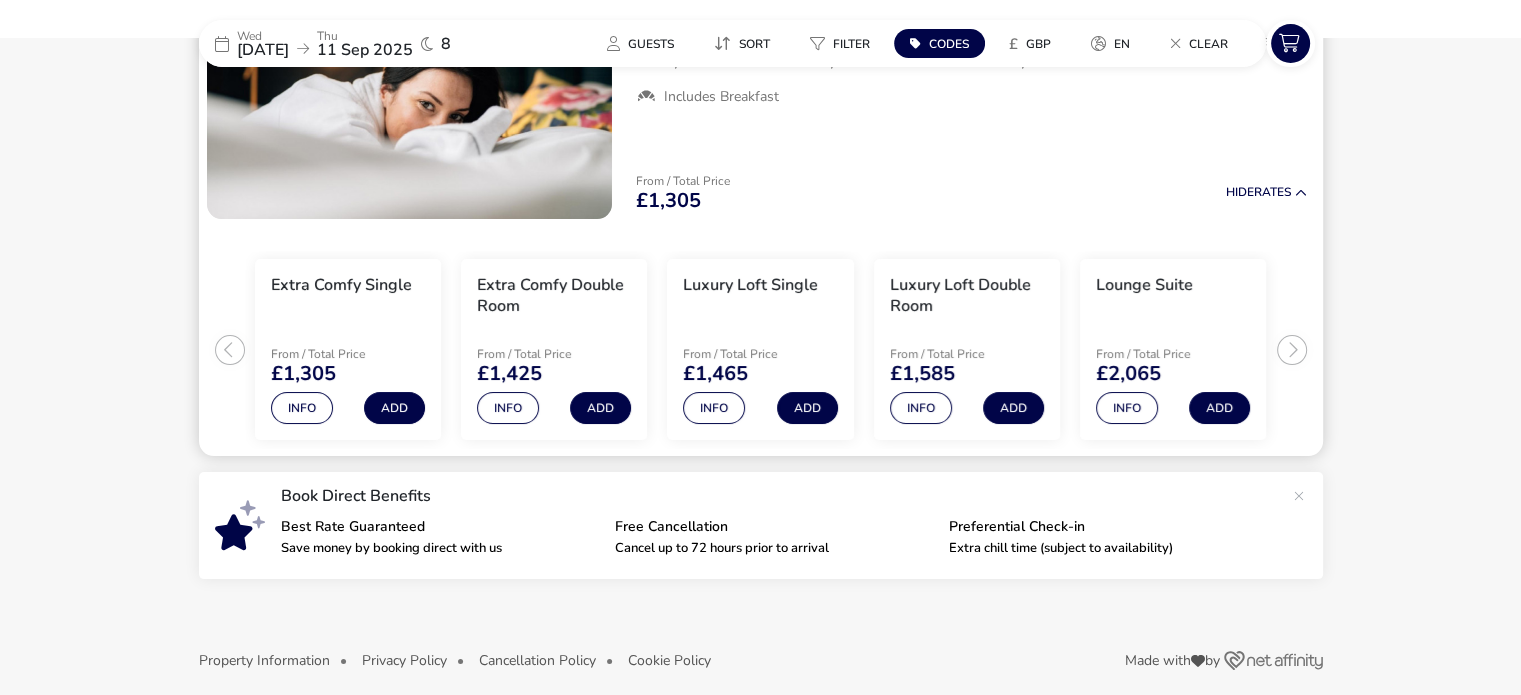 scroll, scrollTop: 231, scrollLeft: 0, axis: vertical 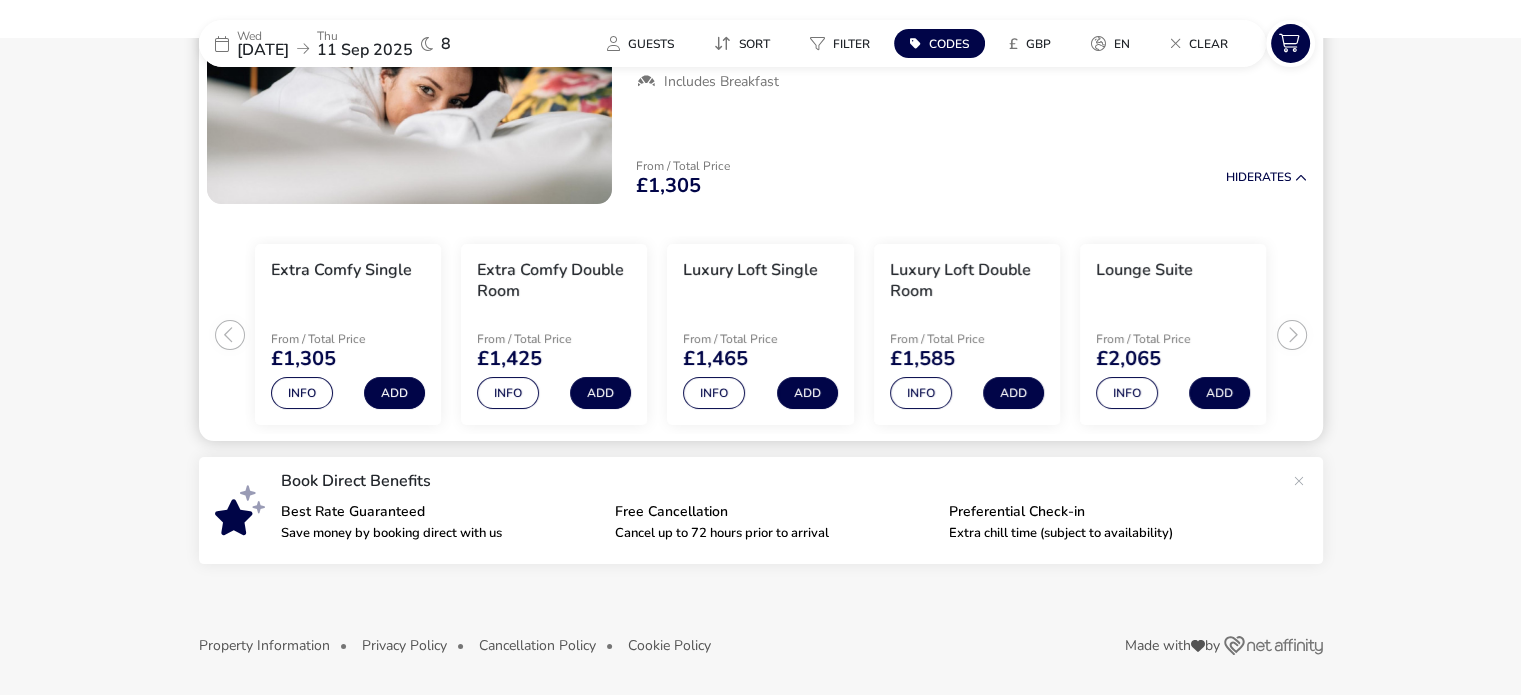 click on "Extra Comfy Single   From / Total Price  £1,305  Info   Add   Extra Comfy Double Room   From / Total Price  £1,425  Info   Add   Luxury Loft Single   From / Total Price  £1,465  Info   Add   Luxury Loft Double Room   From / Total Price  £1,585  Info   Add   Lounge Suite   From / Total Price  £2,065  Info   Add" at bounding box center (761, 327) 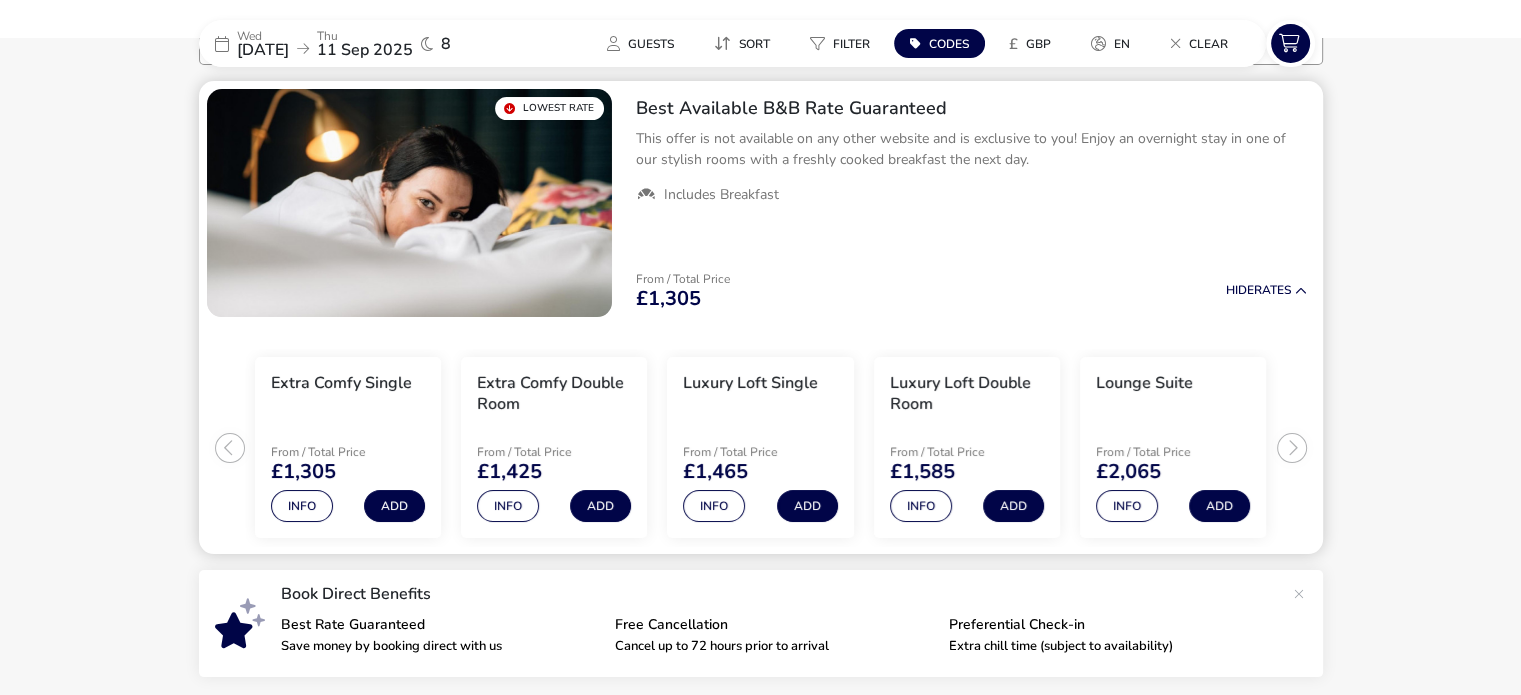 scroll, scrollTop: 231, scrollLeft: 0, axis: vertical 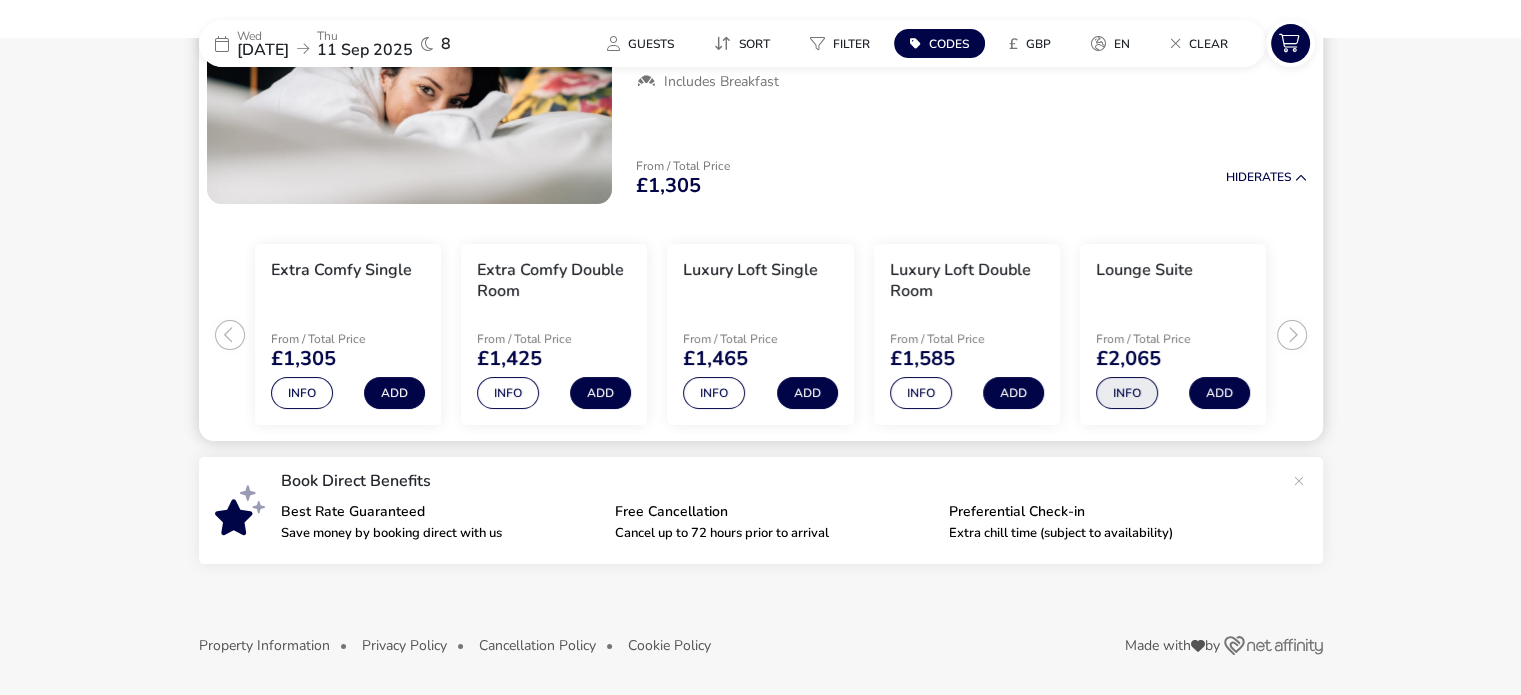 click on "Info" at bounding box center [1127, 393] 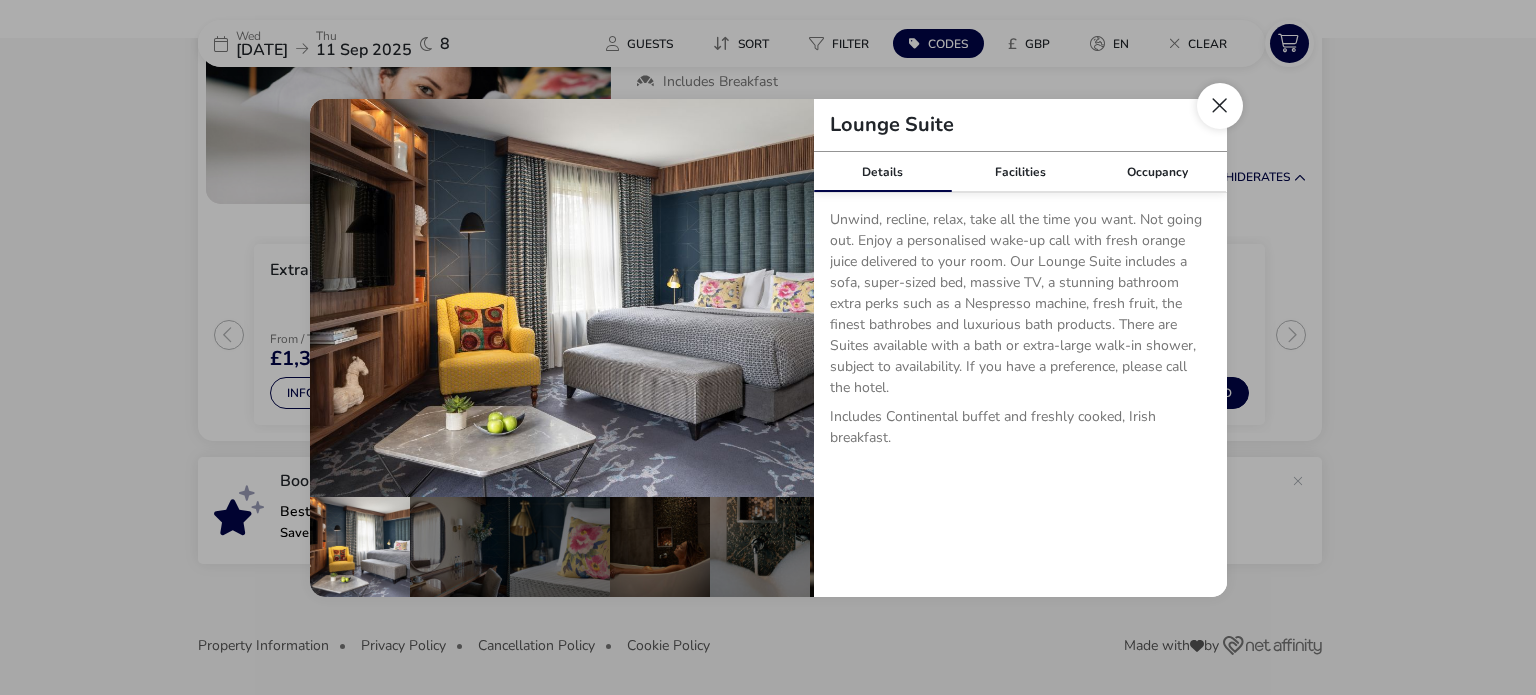 click at bounding box center (1220, 106) 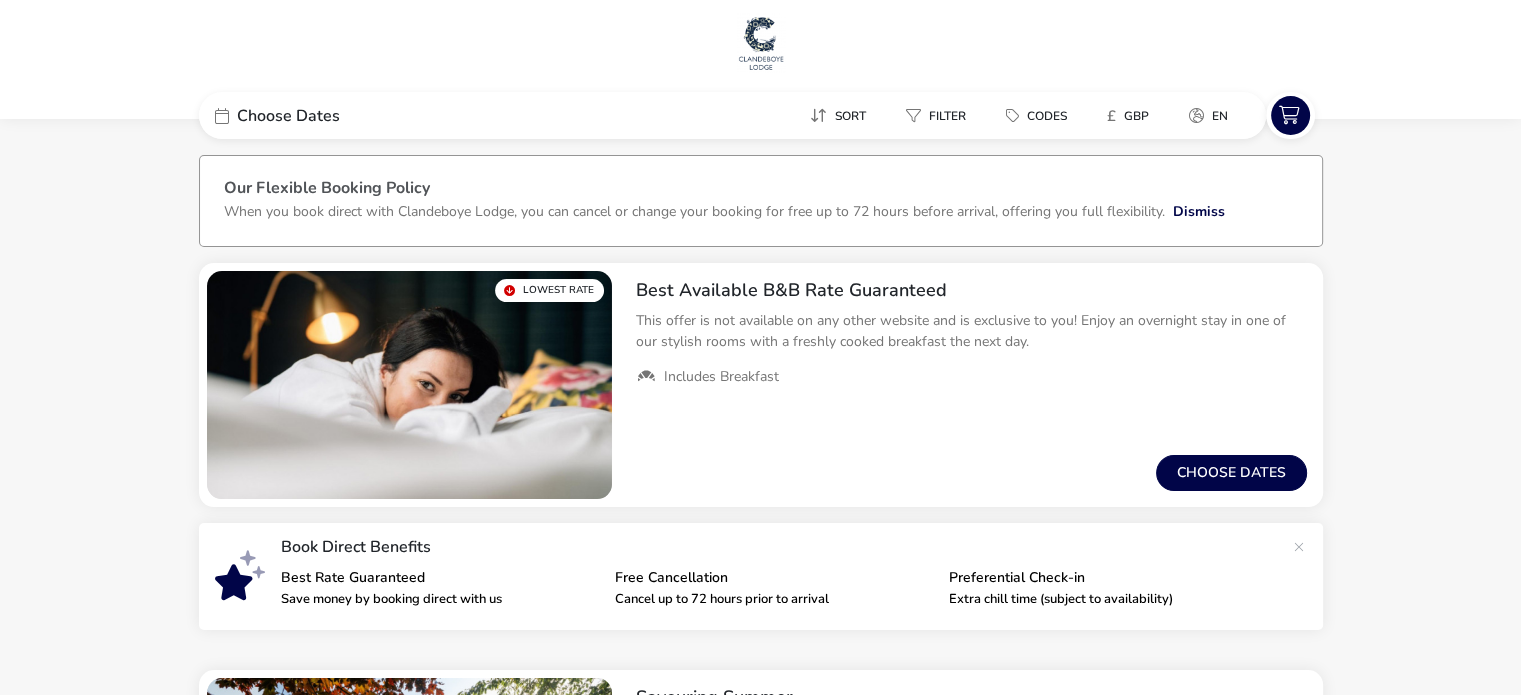 scroll, scrollTop: 0, scrollLeft: 0, axis: both 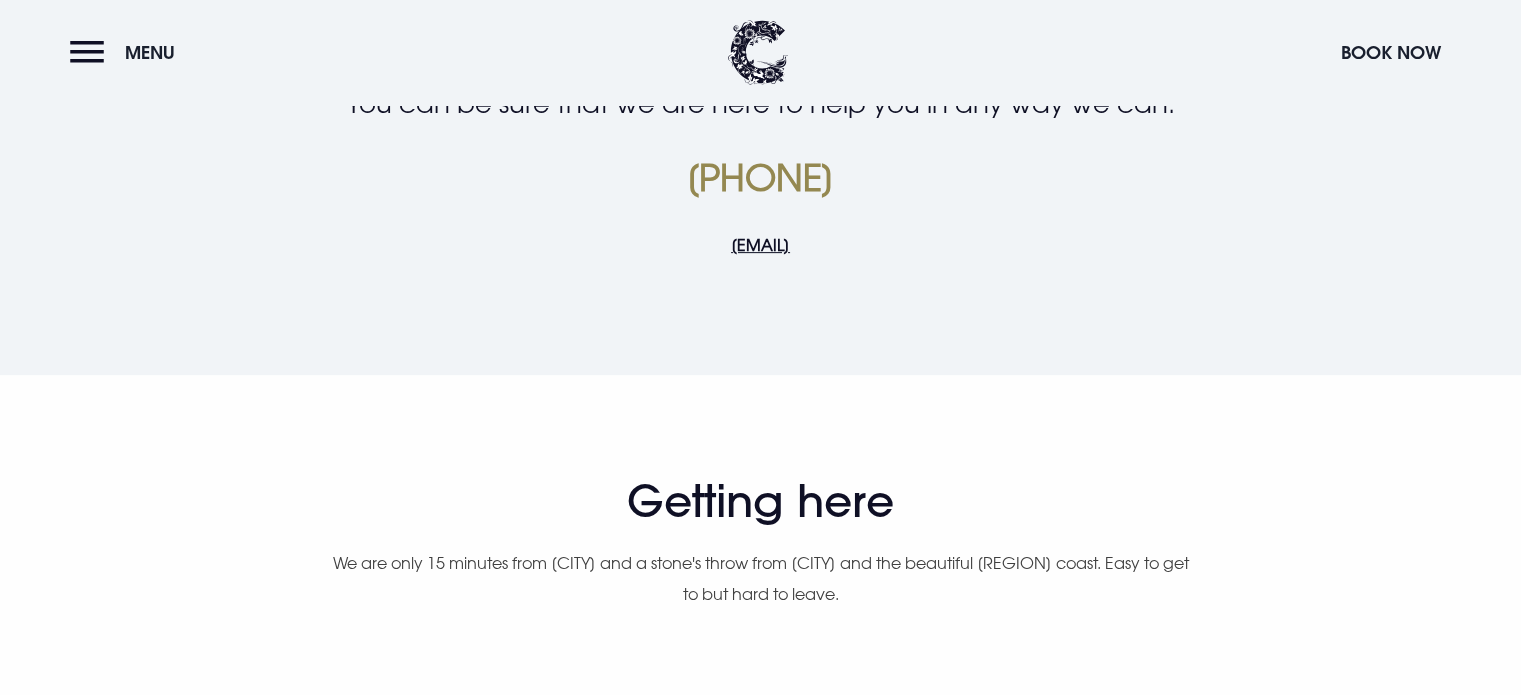 drag, startPoint x: 938, startPoint y: 249, endPoint x: 596, endPoint y: 251, distance: 342.00586 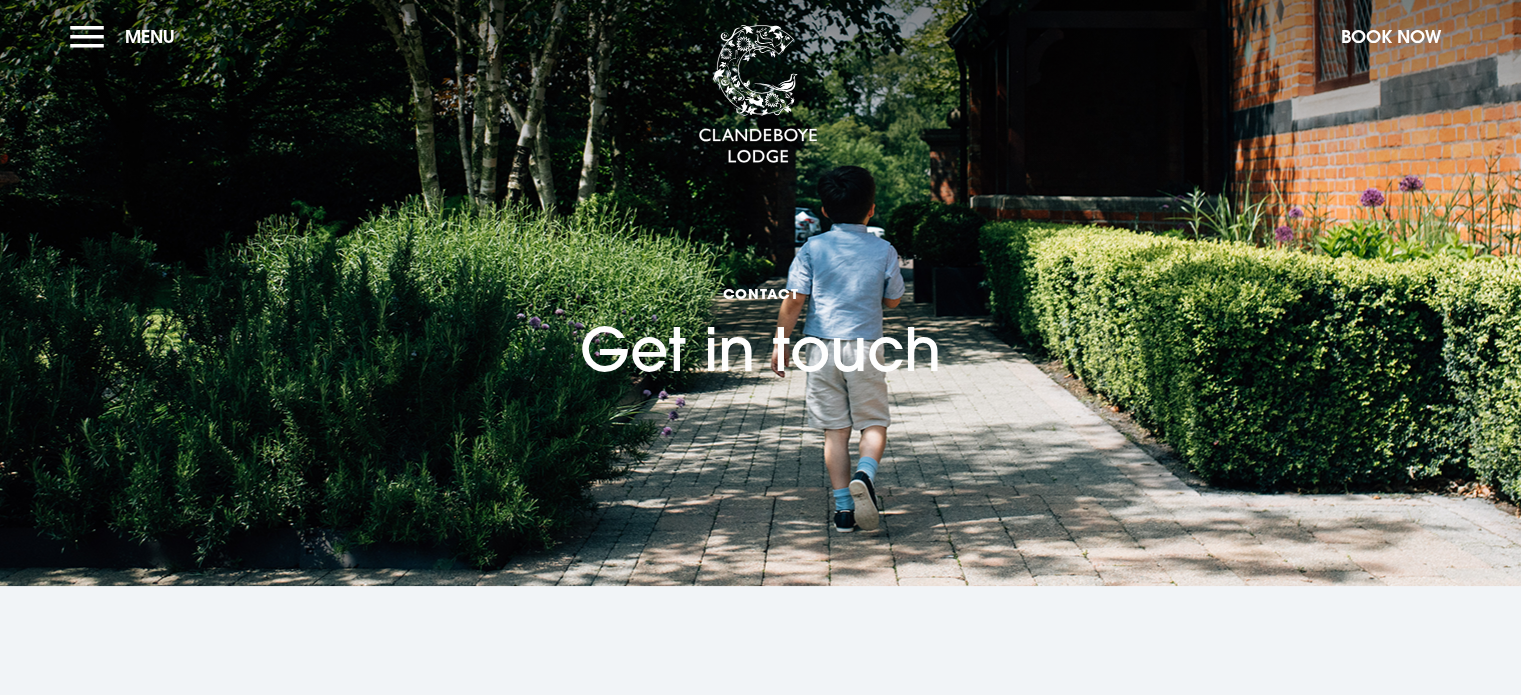 scroll, scrollTop: 0, scrollLeft: 0, axis: both 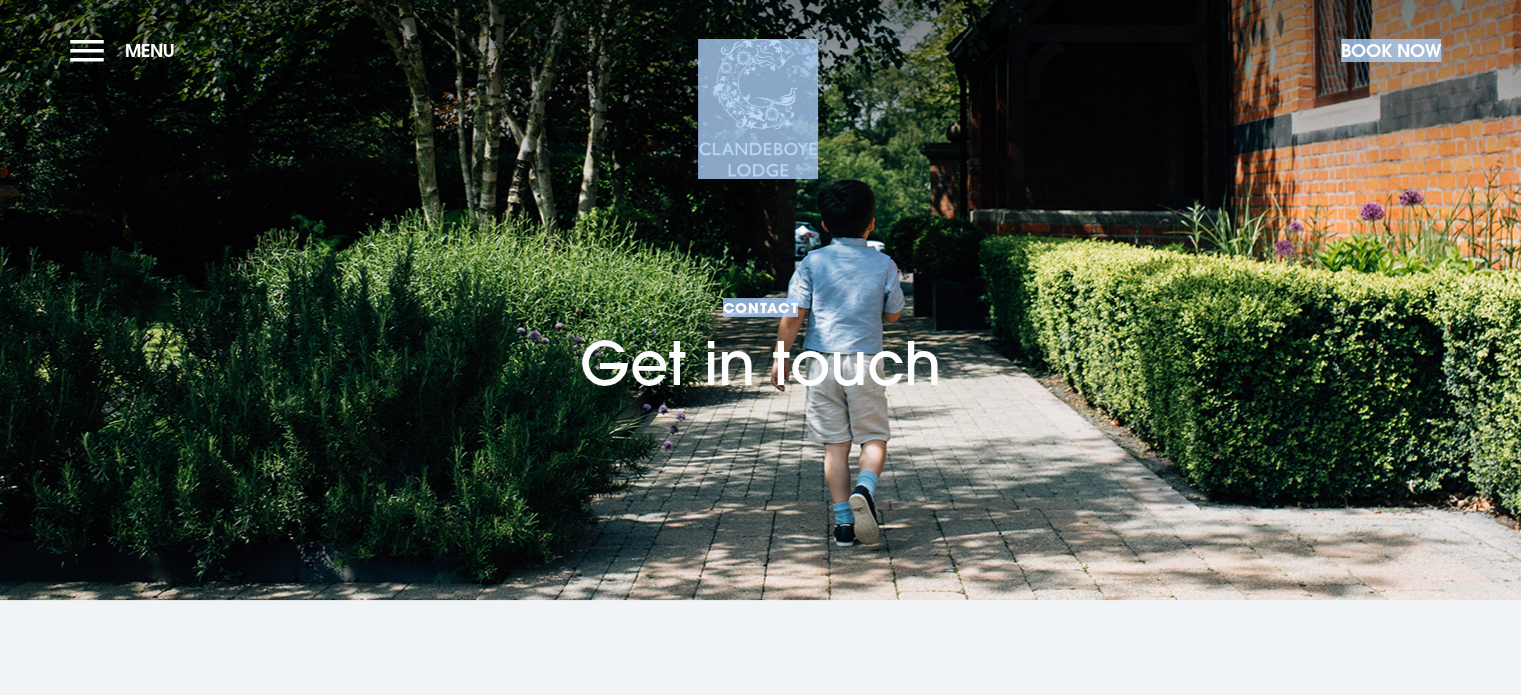 drag, startPoint x: 856, startPoint y: 171, endPoint x: 675, endPoint y: 213, distance: 185.80904 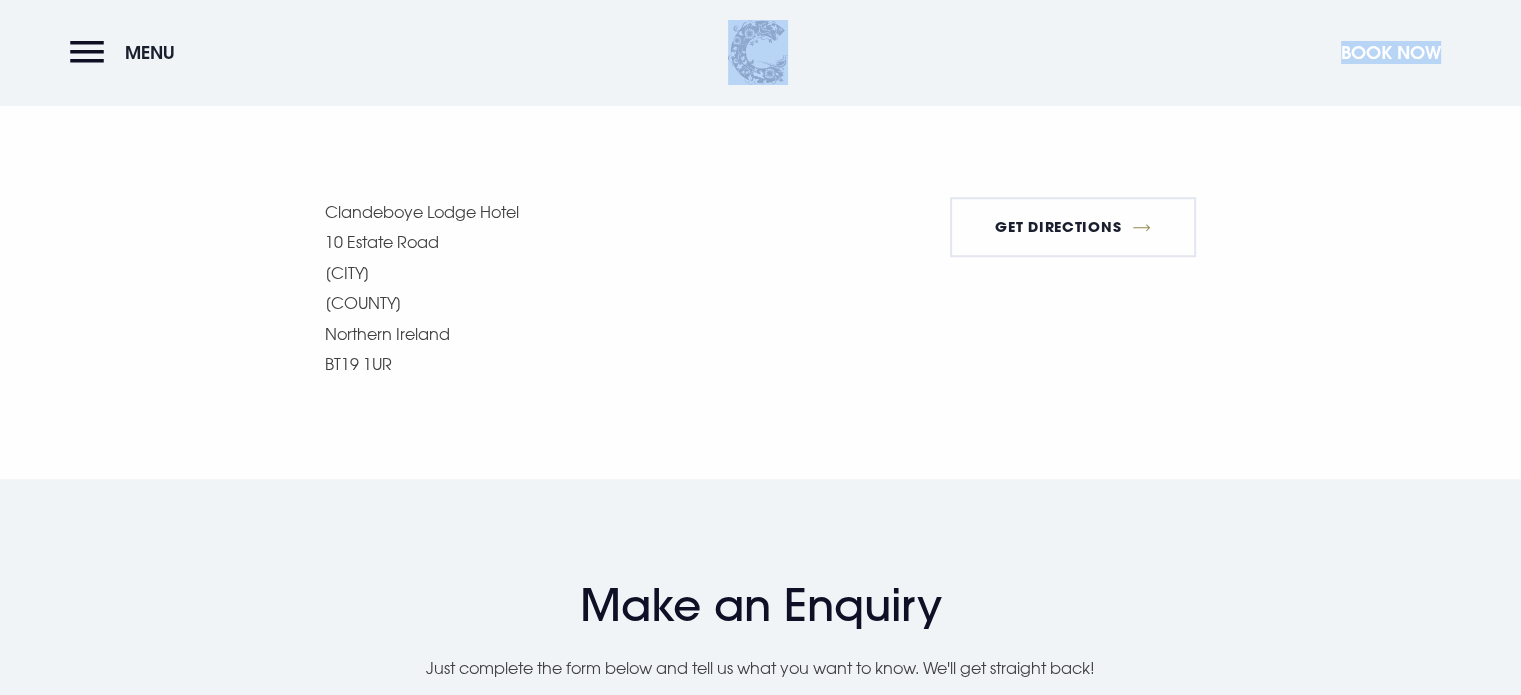 scroll, scrollTop: 1900, scrollLeft: 0, axis: vertical 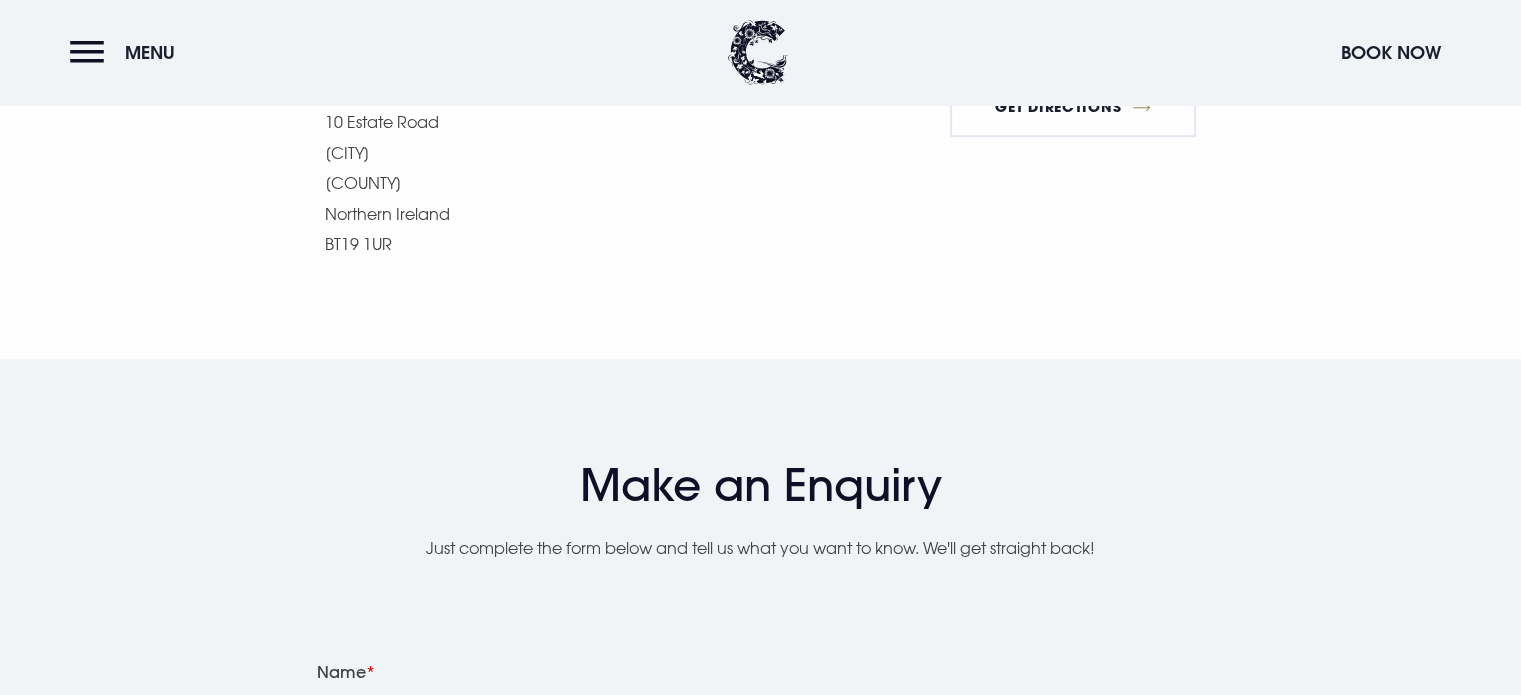 click on "Getting here   We are only 15 minutes from [CITY] and a stone's throw from [CITY] and the beautiful [REGION] coast. Easy to get to but hard to leave.     Clandeboye Lodge Hotel [NUMBER] [STREET] [CITY] [STATE] [STATE] [POSTAL_CODE]   Get Directions" at bounding box center [760, -233] 